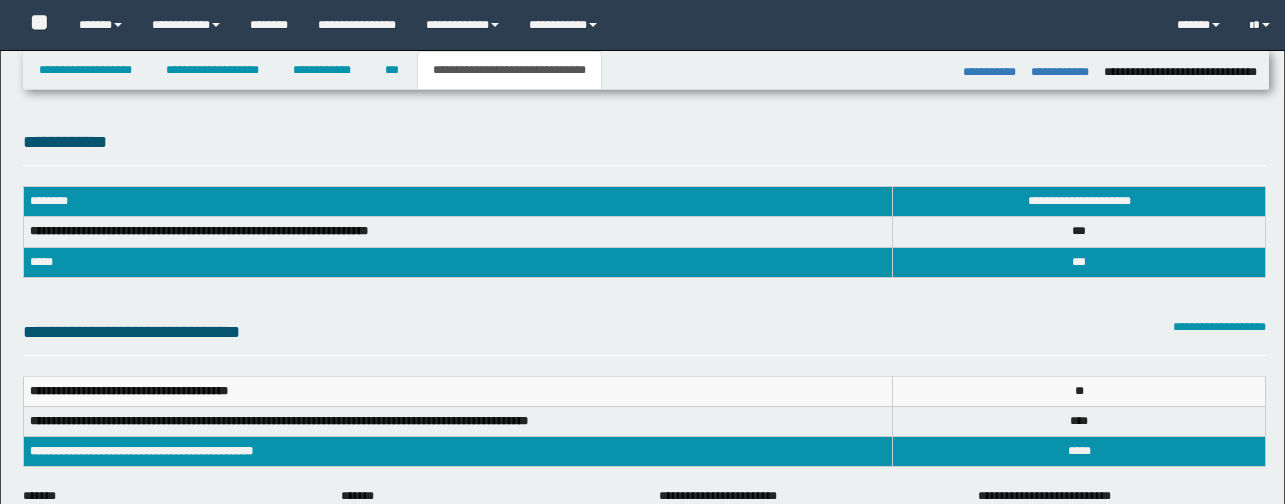 select on "*" 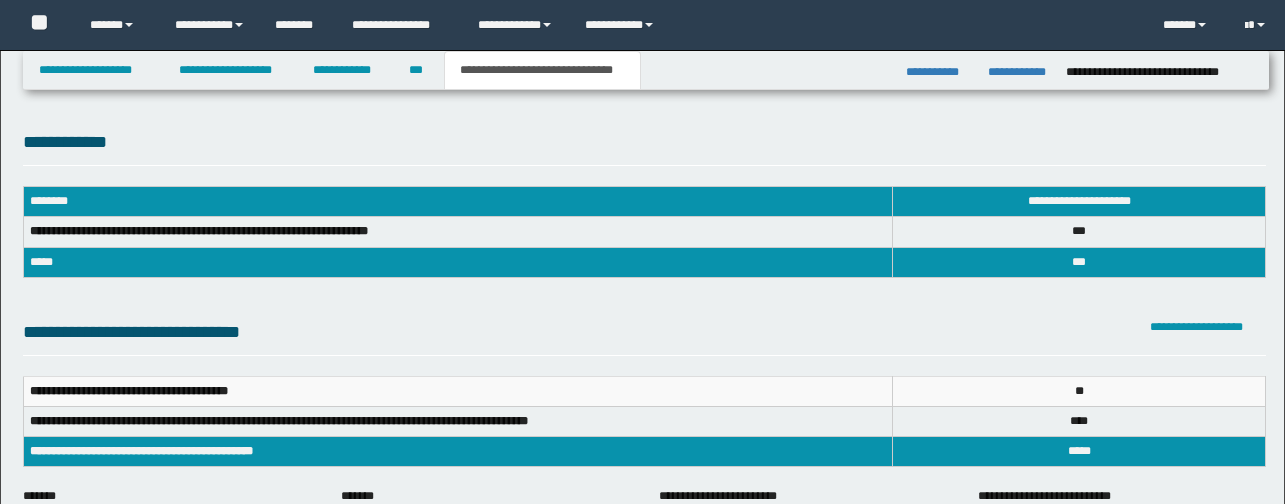 scroll, scrollTop: 1135, scrollLeft: 0, axis: vertical 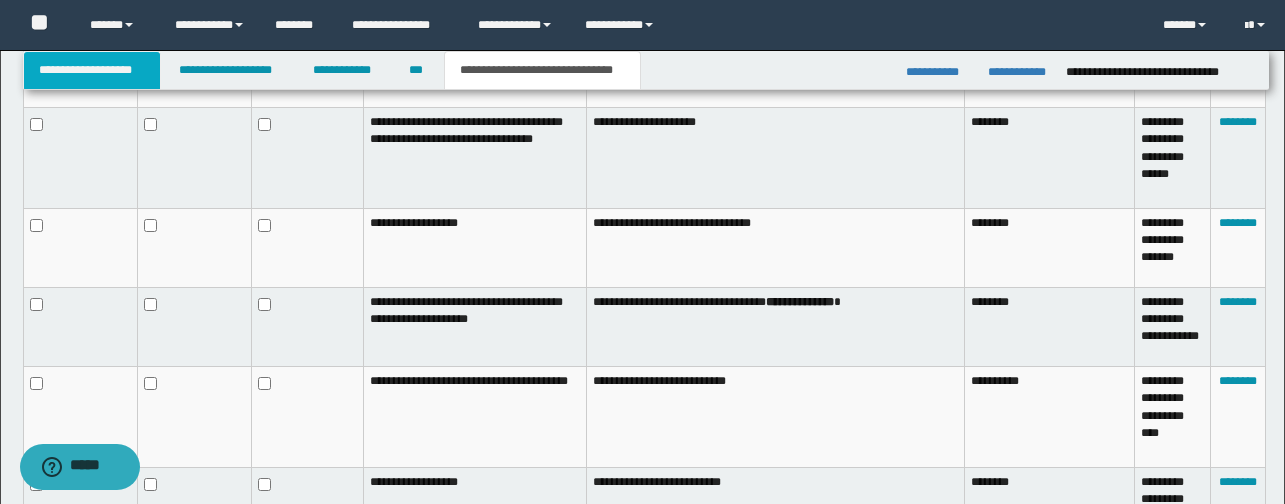click on "**********" at bounding box center [92, 70] 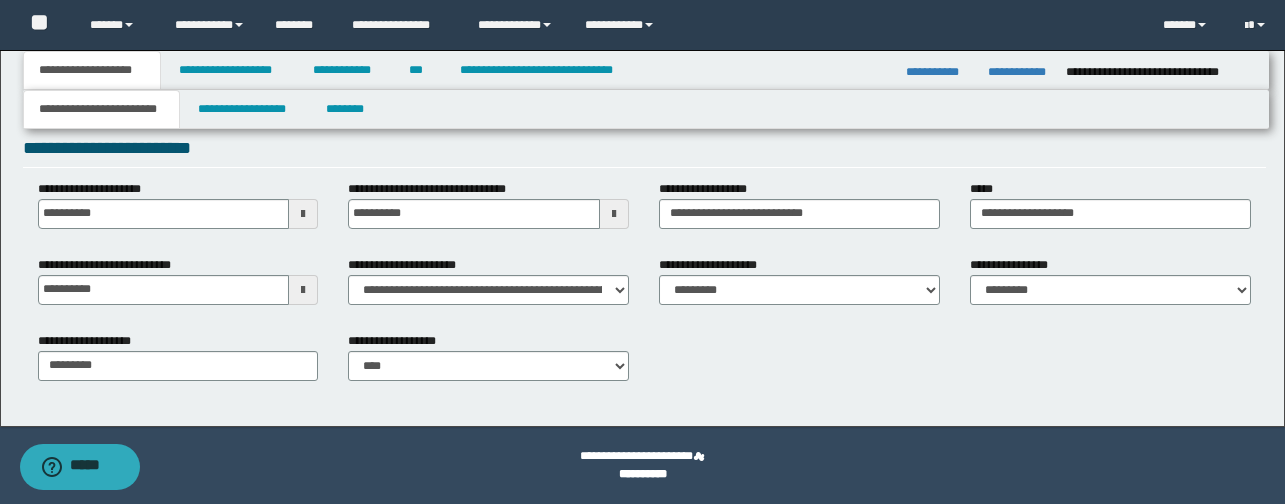 scroll, scrollTop: 240, scrollLeft: 0, axis: vertical 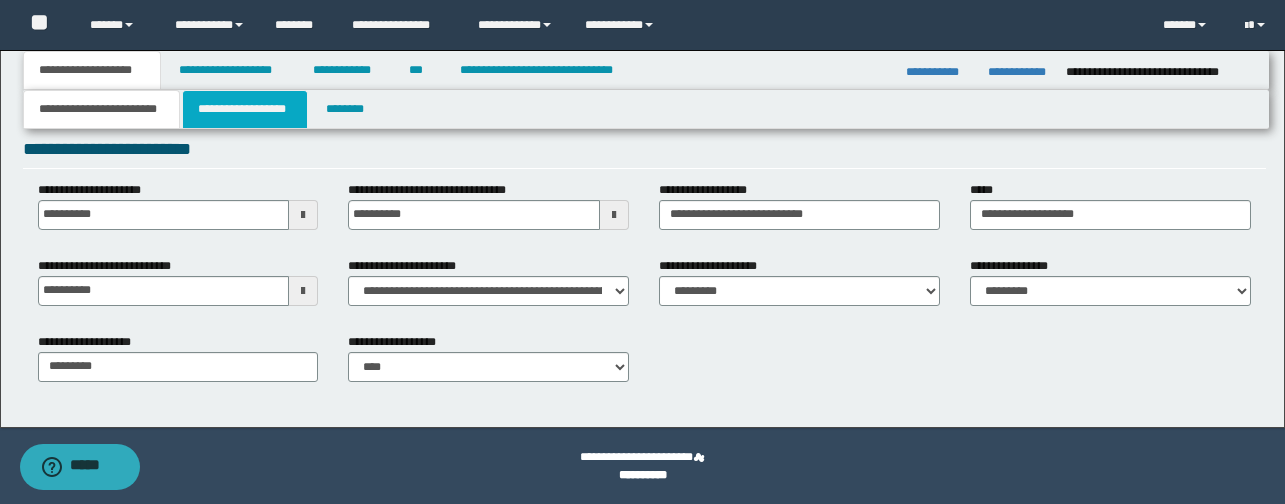 click on "**********" at bounding box center (245, 109) 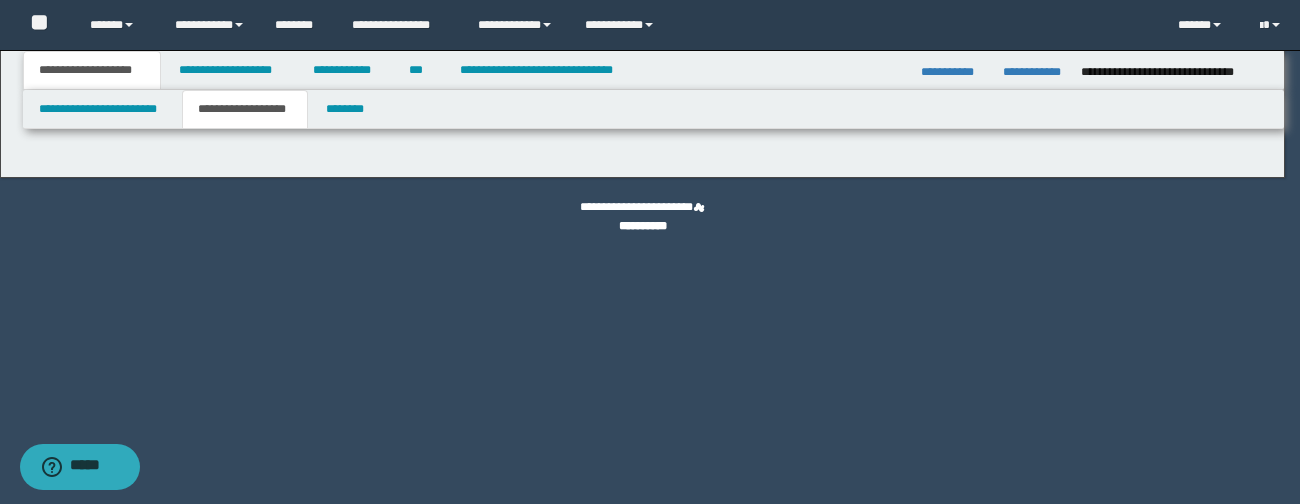 type on "********" 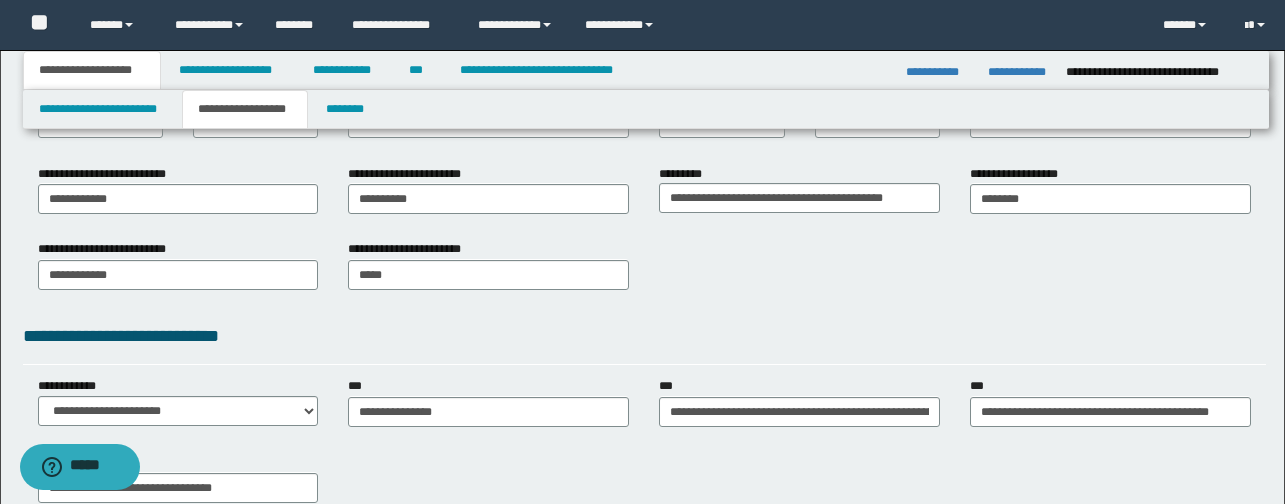 scroll, scrollTop: 487, scrollLeft: 0, axis: vertical 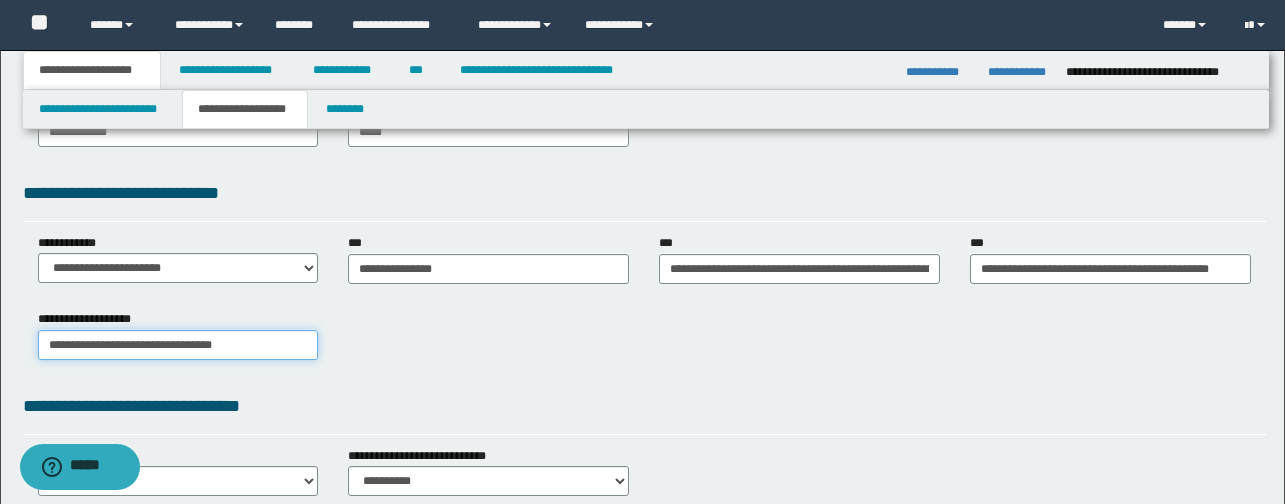 click on "**********" at bounding box center [178, 345] 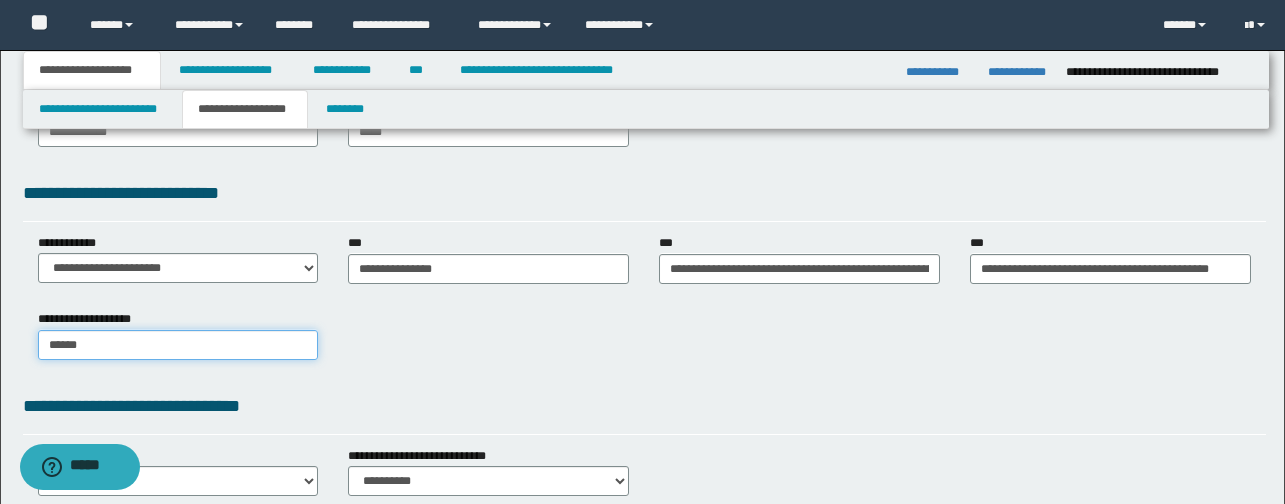 type on "*******" 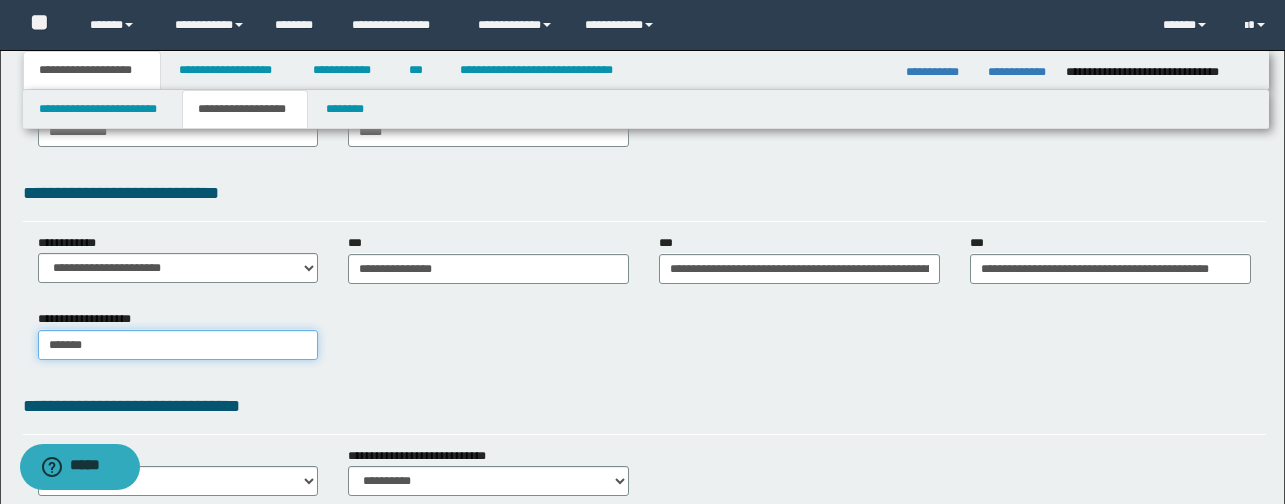 type on "*******" 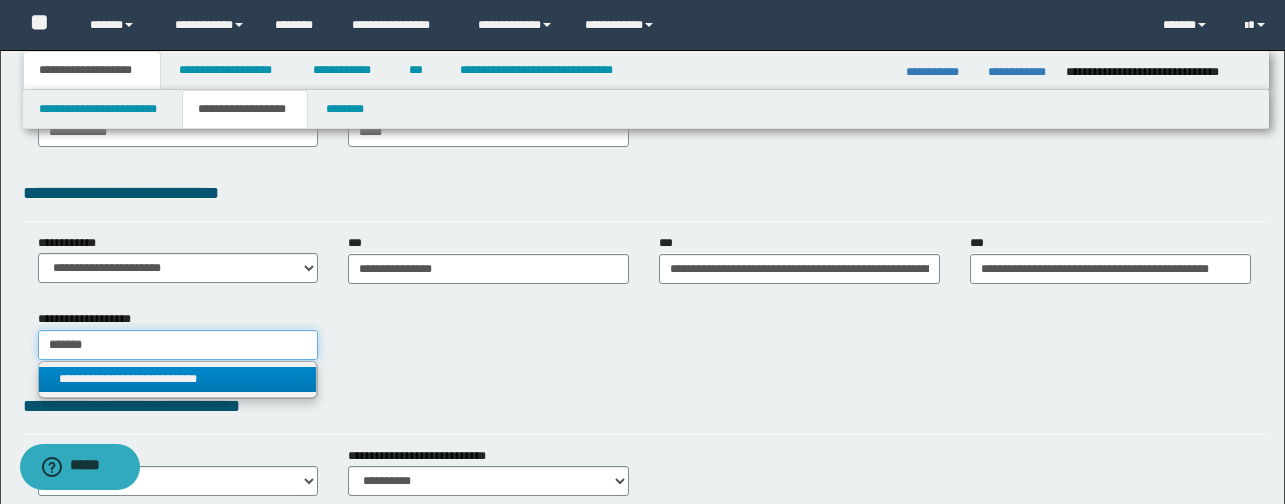 type on "*******" 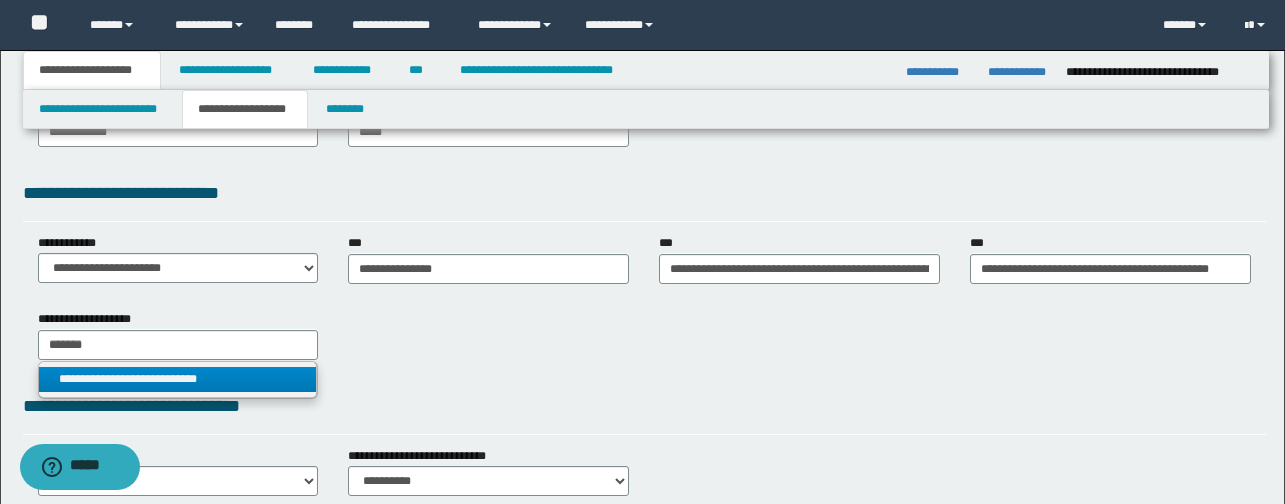 click on "**********" at bounding box center (178, 379) 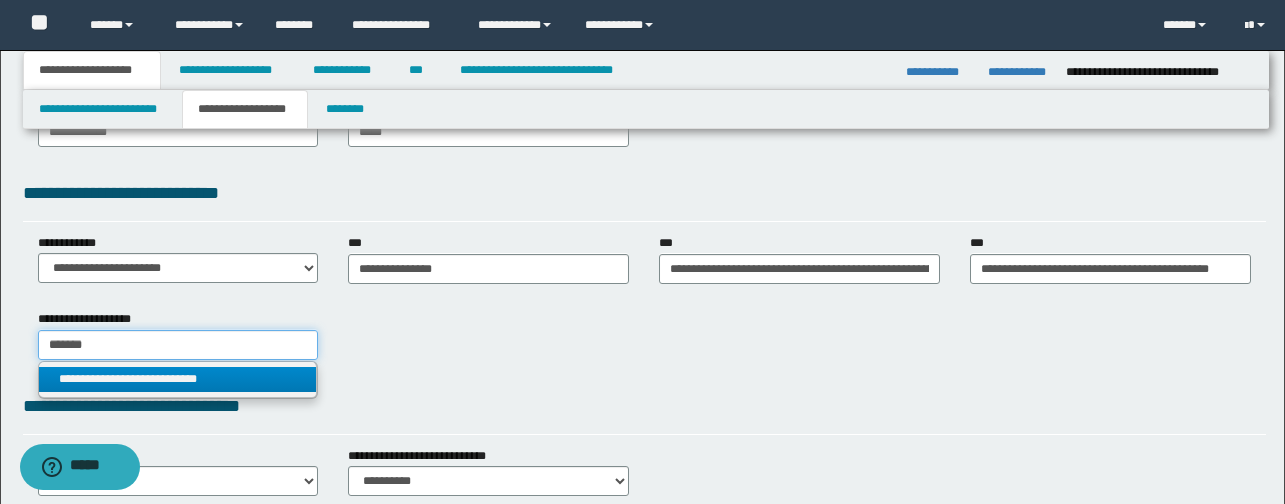 type 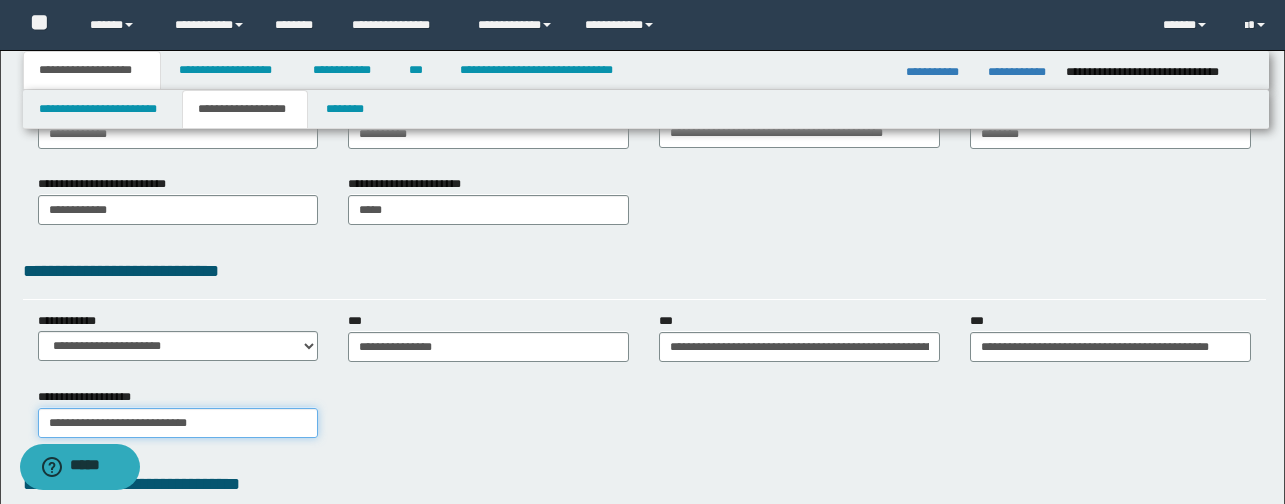 scroll, scrollTop: 405, scrollLeft: 0, axis: vertical 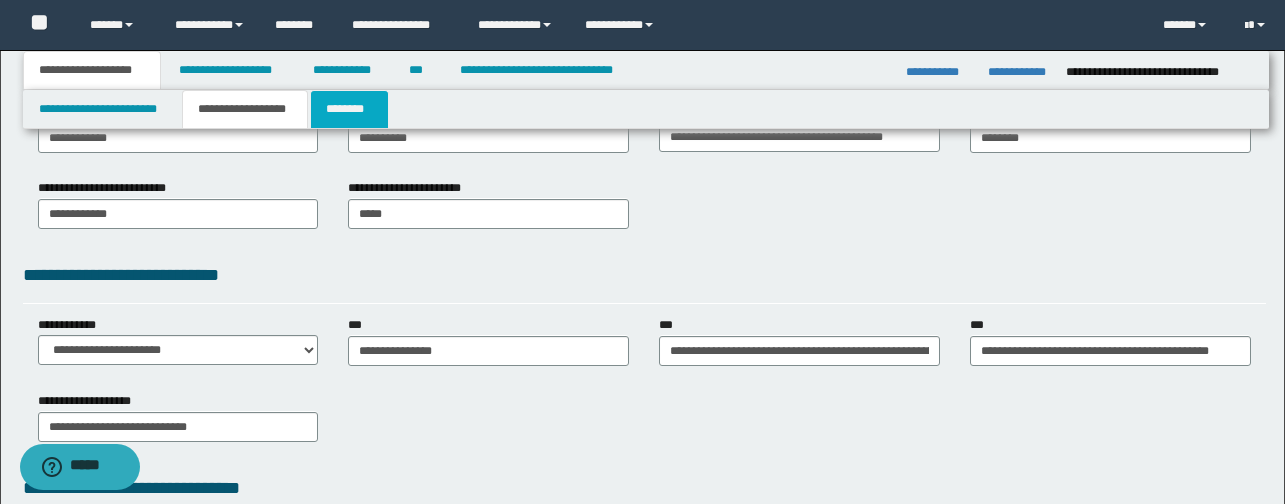 click on "********" at bounding box center (349, 109) 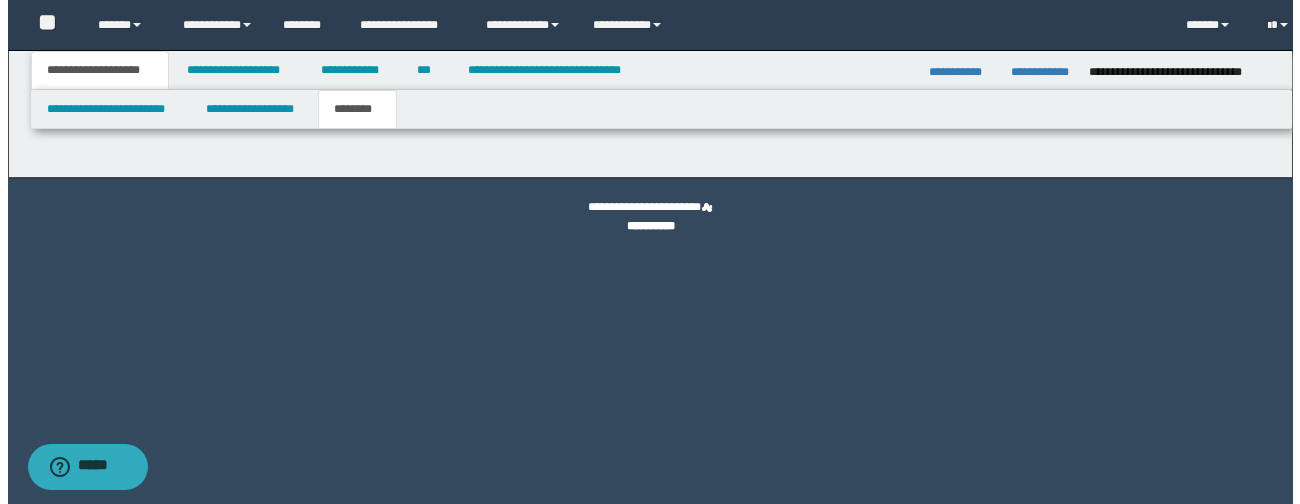 scroll, scrollTop: 0, scrollLeft: 0, axis: both 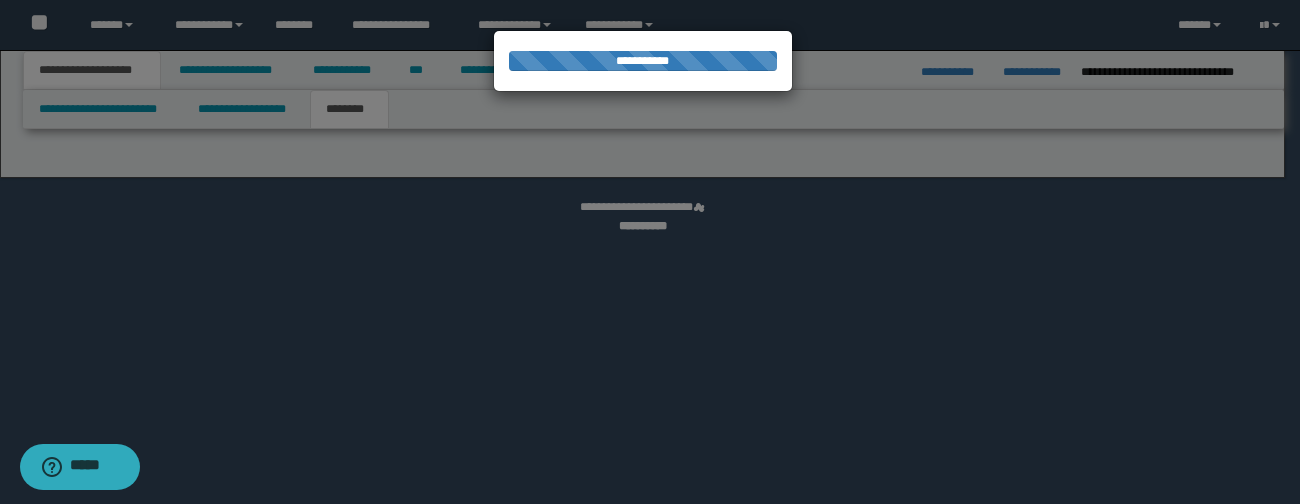 click on "**********" at bounding box center [643, 61] 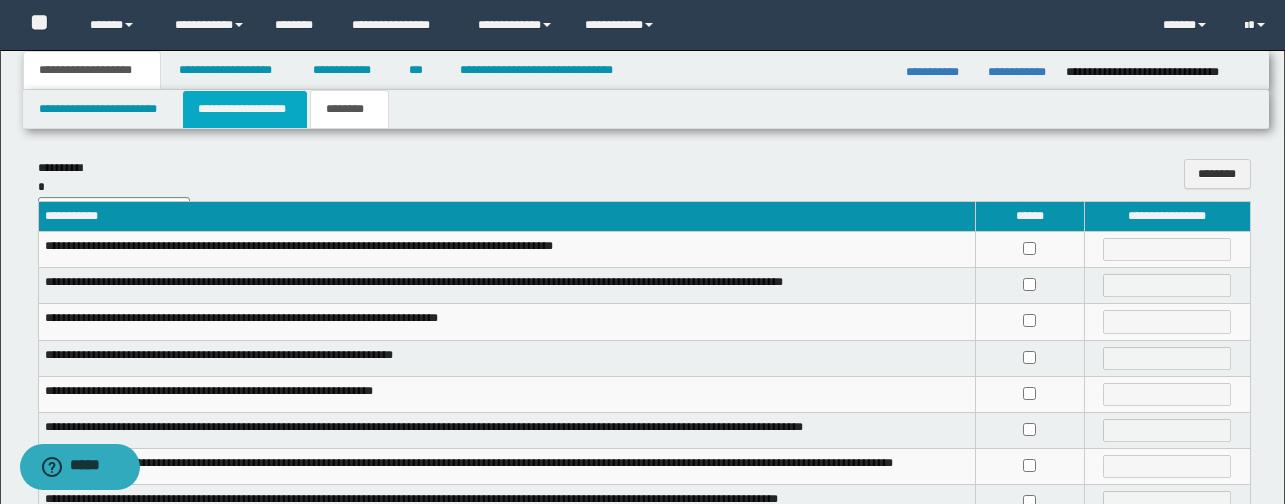 click on "**********" at bounding box center [245, 109] 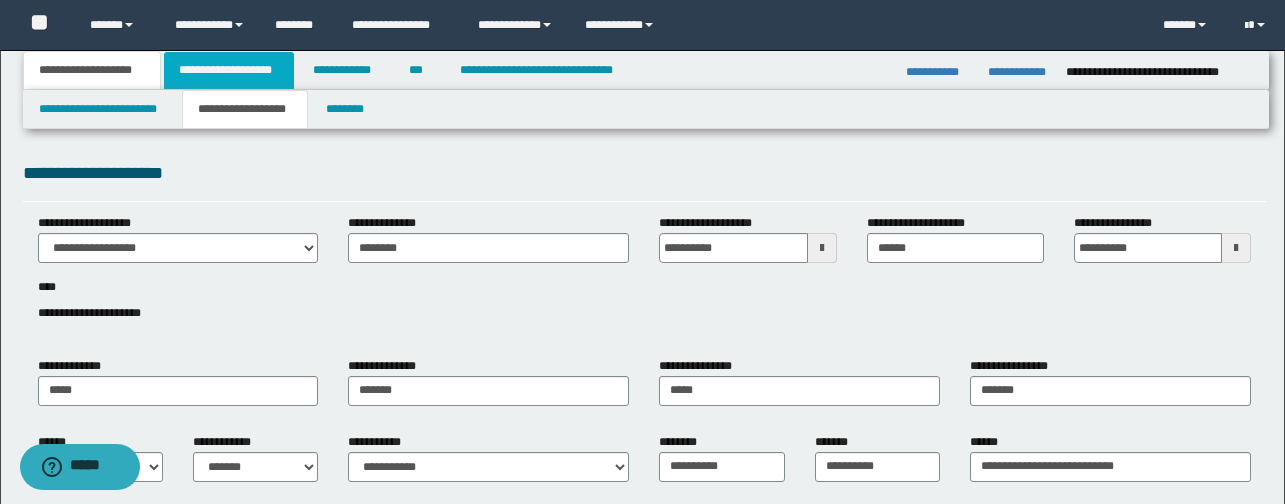 click on "**********" at bounding box center [229, 70] 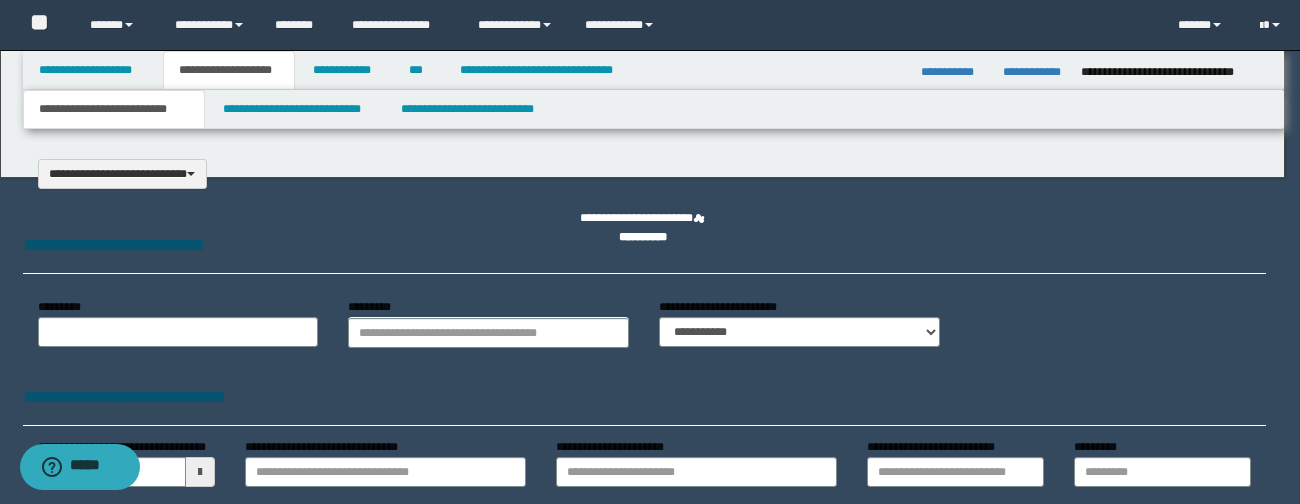 type on "*********" 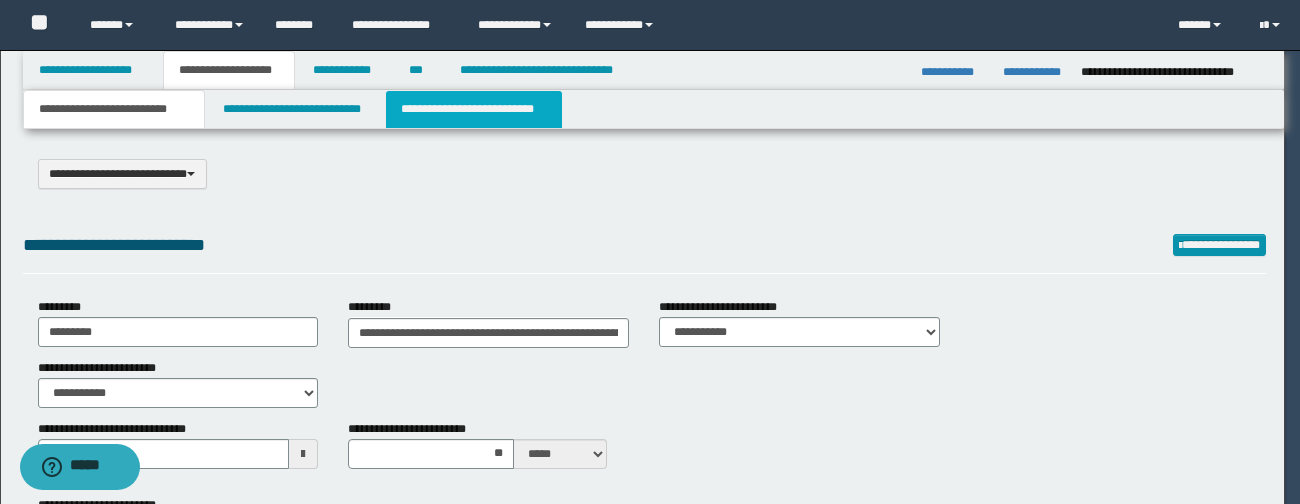 scroll, scrollTop: 0, scrollLeft: 0, axis: both 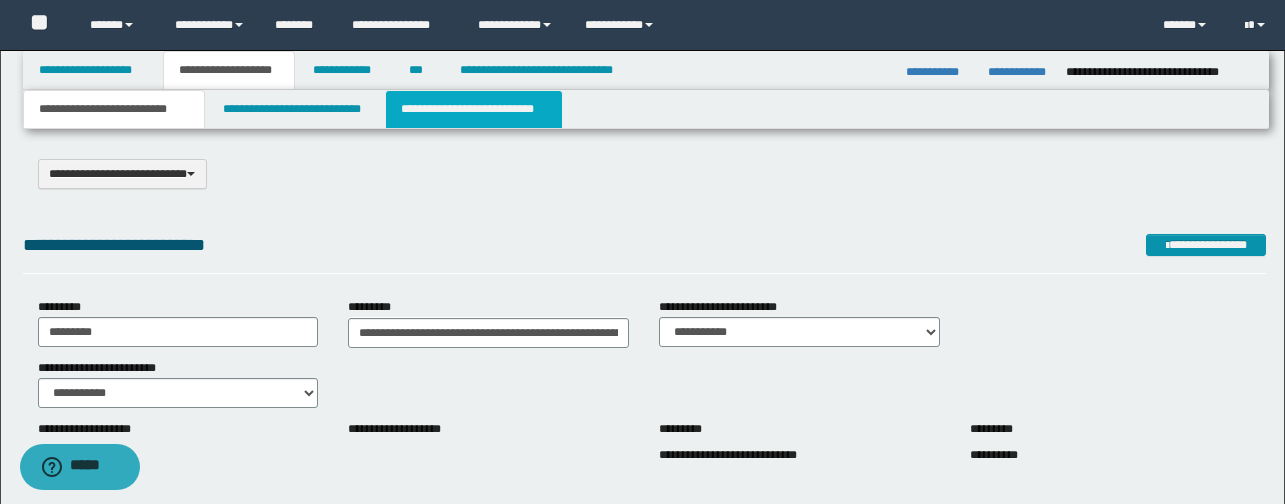 click on "**********" at bounding box center (474, 109) 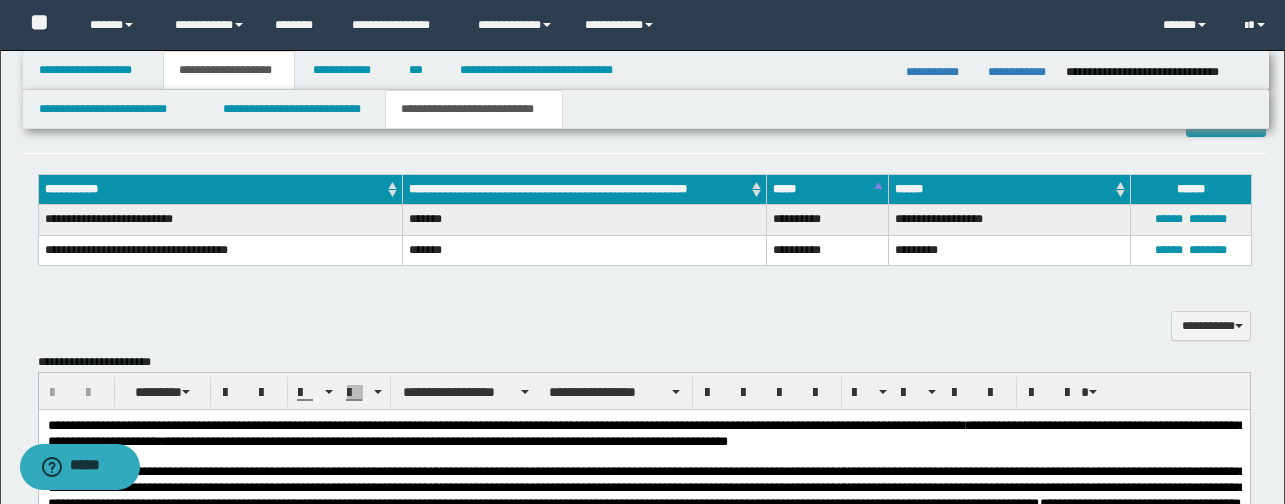 scroll, scrollTop: 584, scrollLeft: 0, axis: vertical 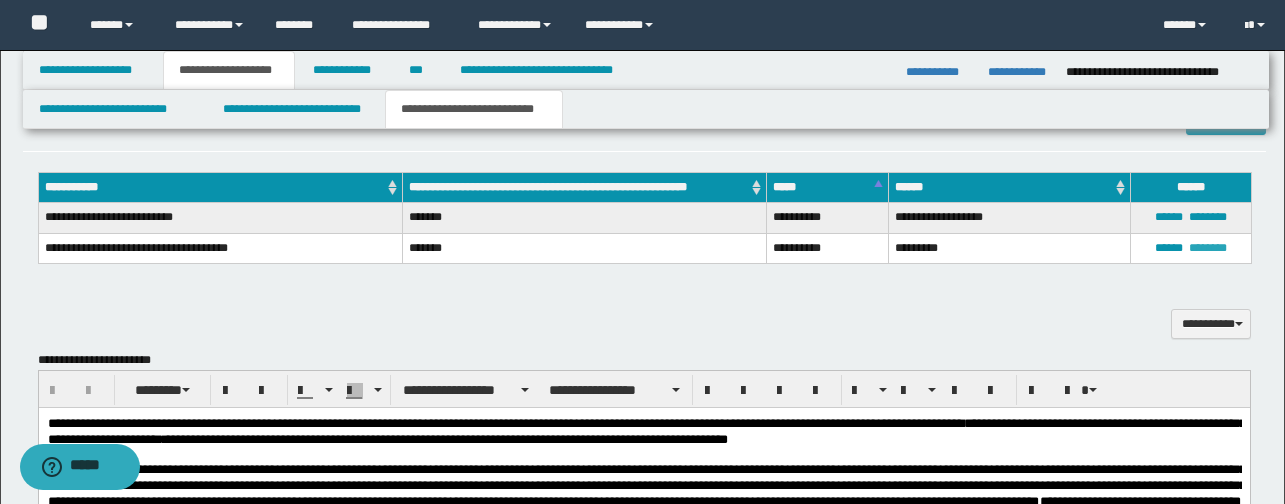 click on "********" at bounding box center [1208, 248] 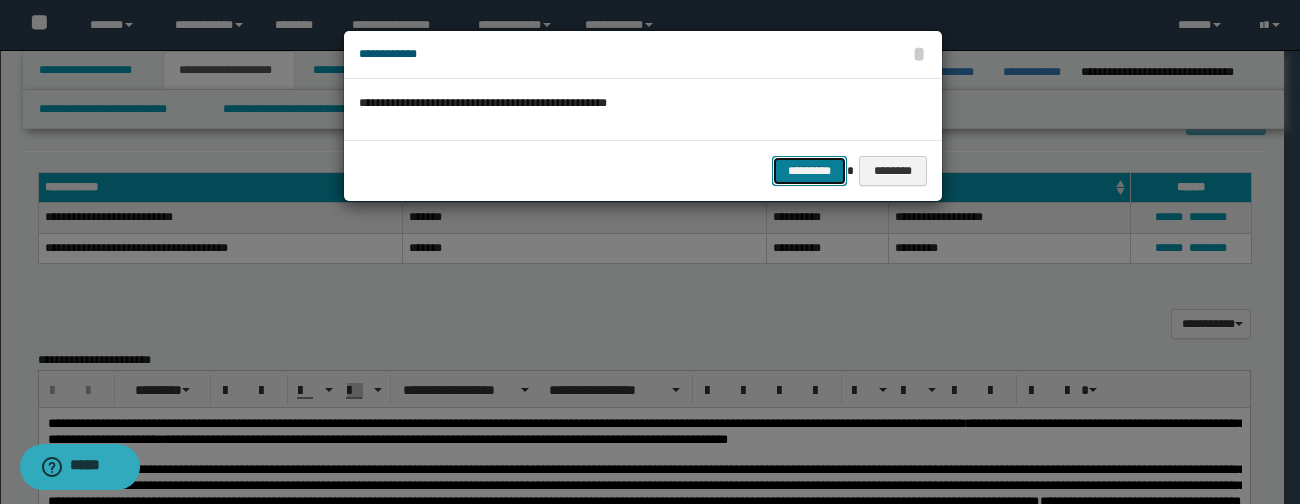 click on "*********" at bounding box center (809, 171) 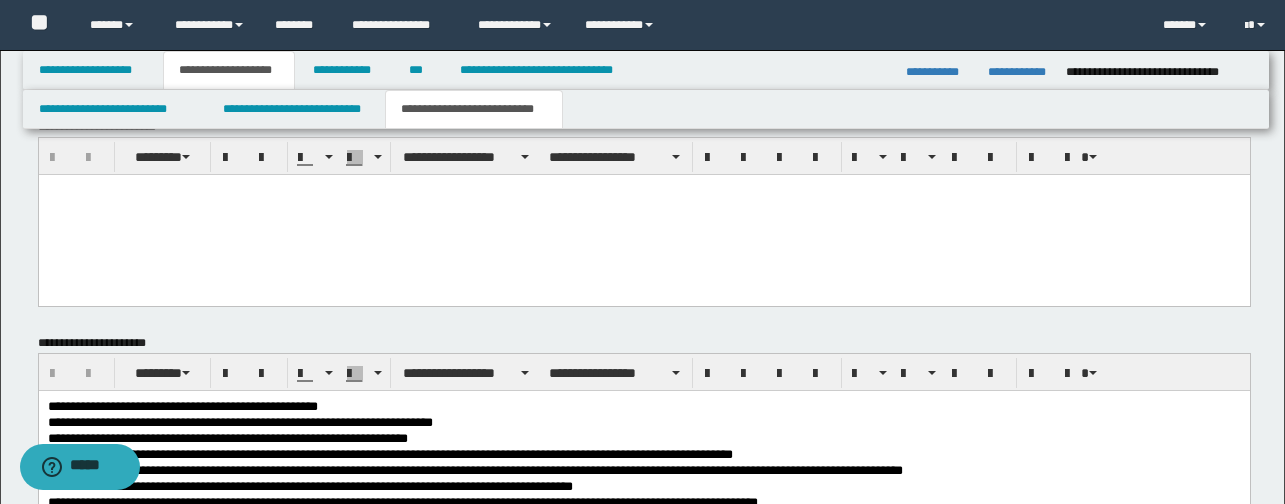 scroll, scrollTop: 1322, scrollLeft: 0, axis: vertical 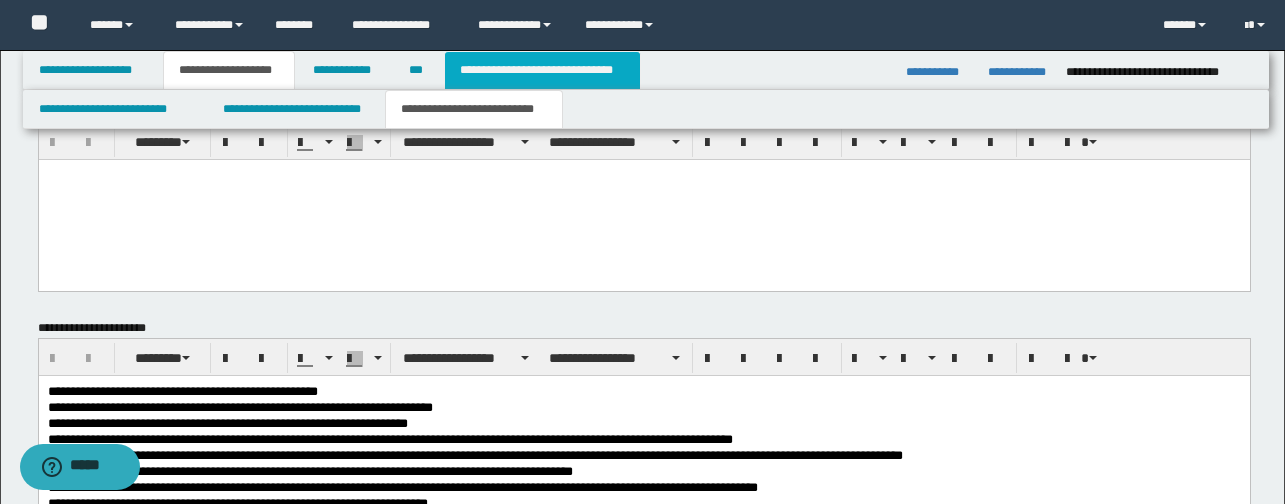click on "**********" at bounding box center [542, 70] 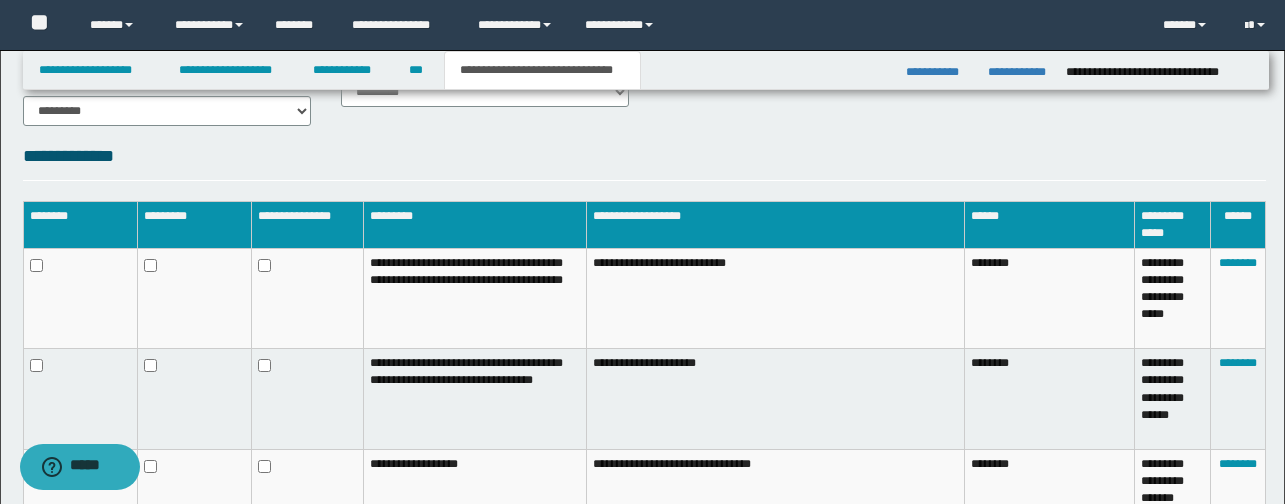 scroll, scrollTop: 1465, scrollLeft: 0, axis: vertical 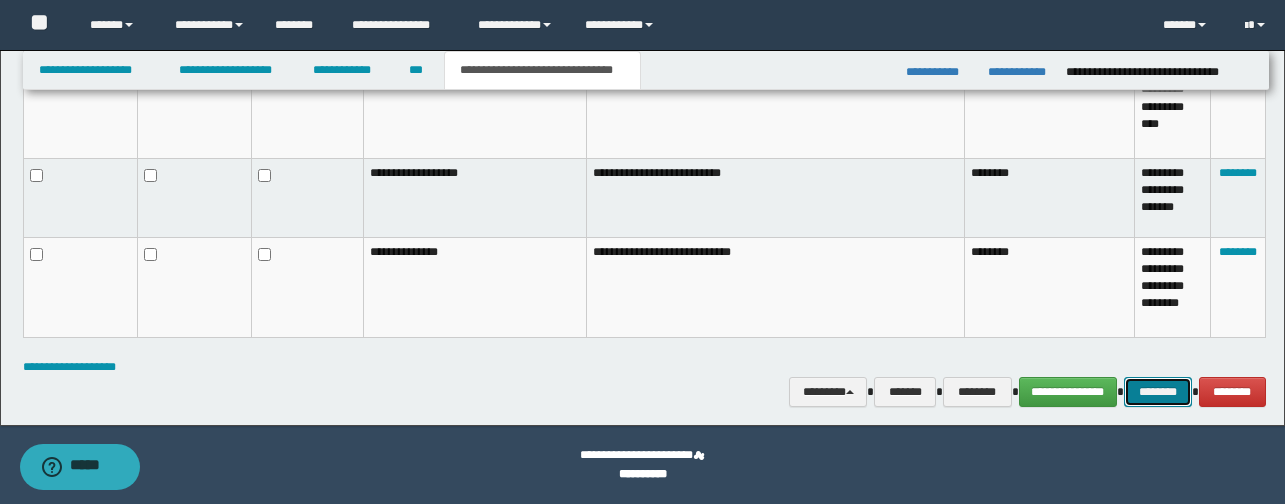 click on "********" at bounding box center [1158, 392] 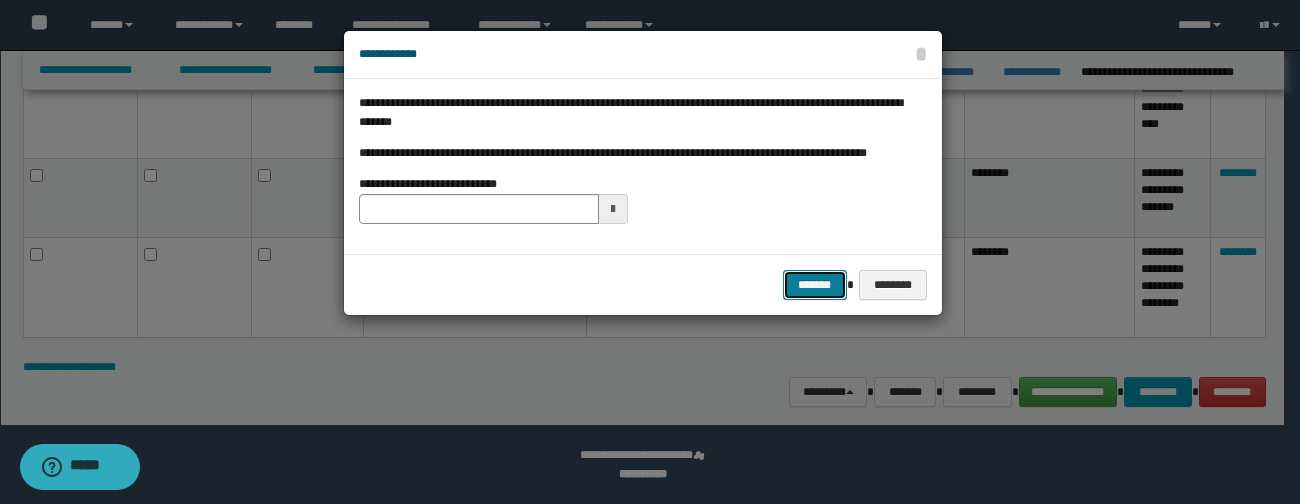 click on "*******" at bounding box center [815, 285] 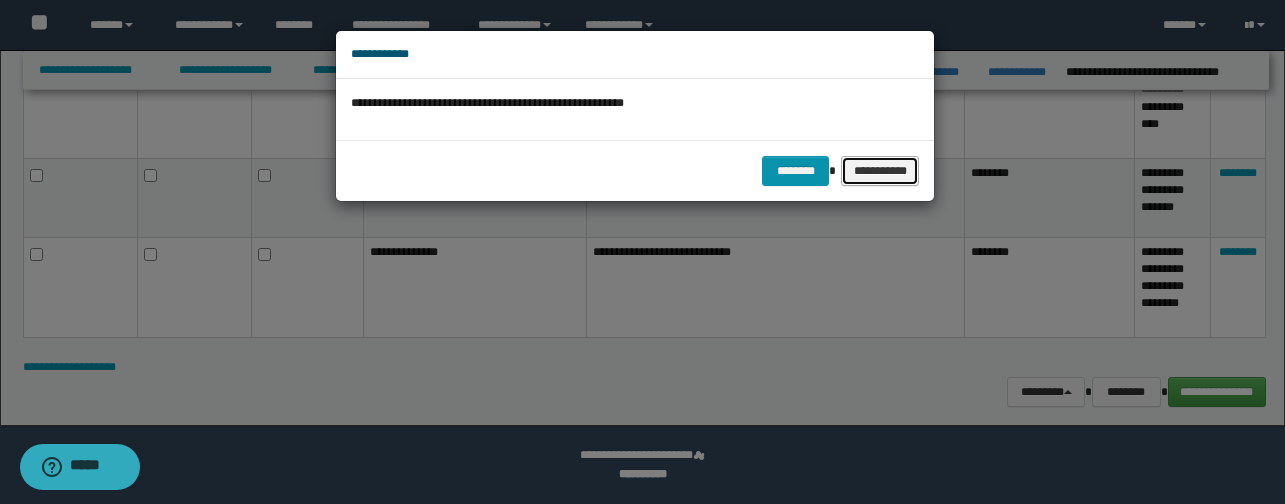 click on "**********" at bounding box center [880, 171] 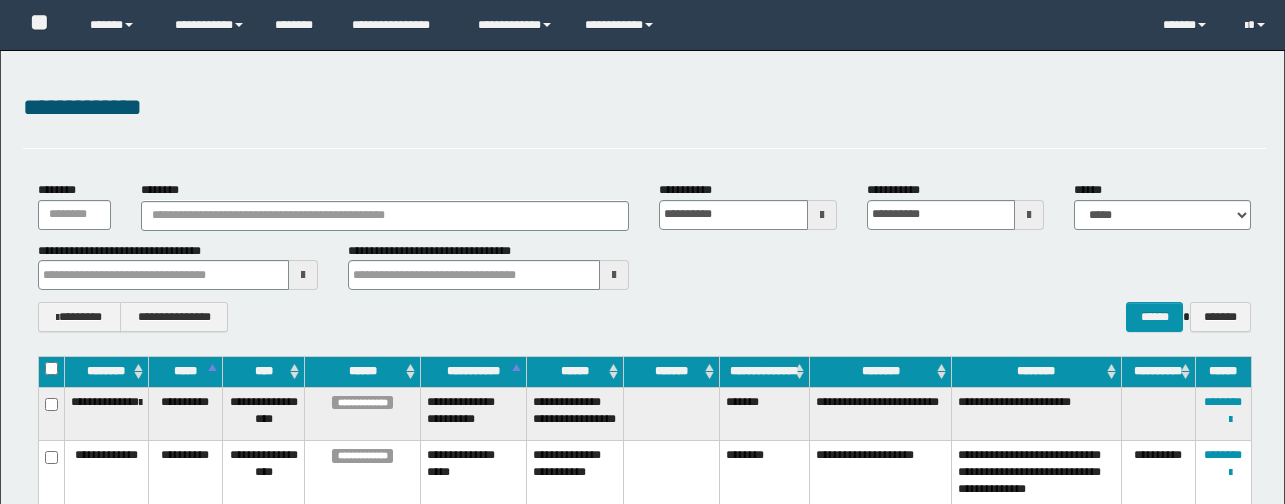 scroll, scrollTop: 454, scrollLeft: 0, axis: vertical 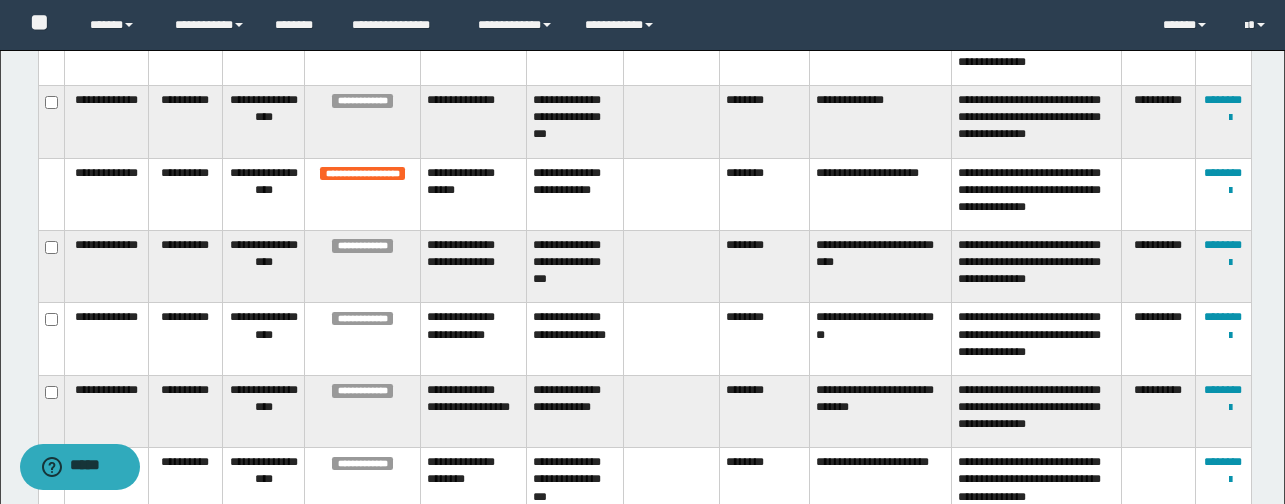 click on "**********" at bounding box center (1158, 339) 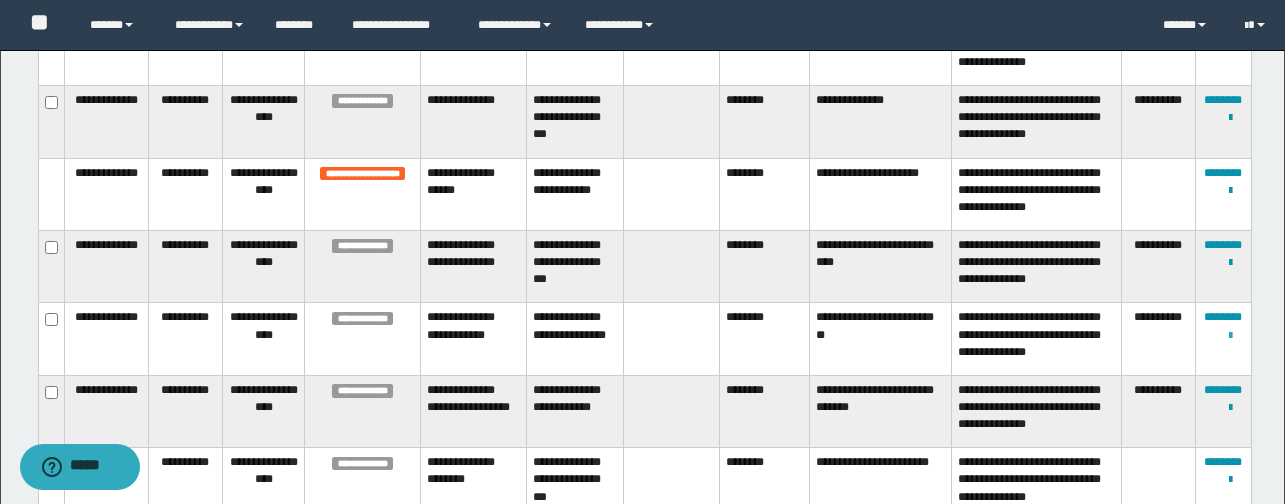 click at bounding box center (1230, 336) 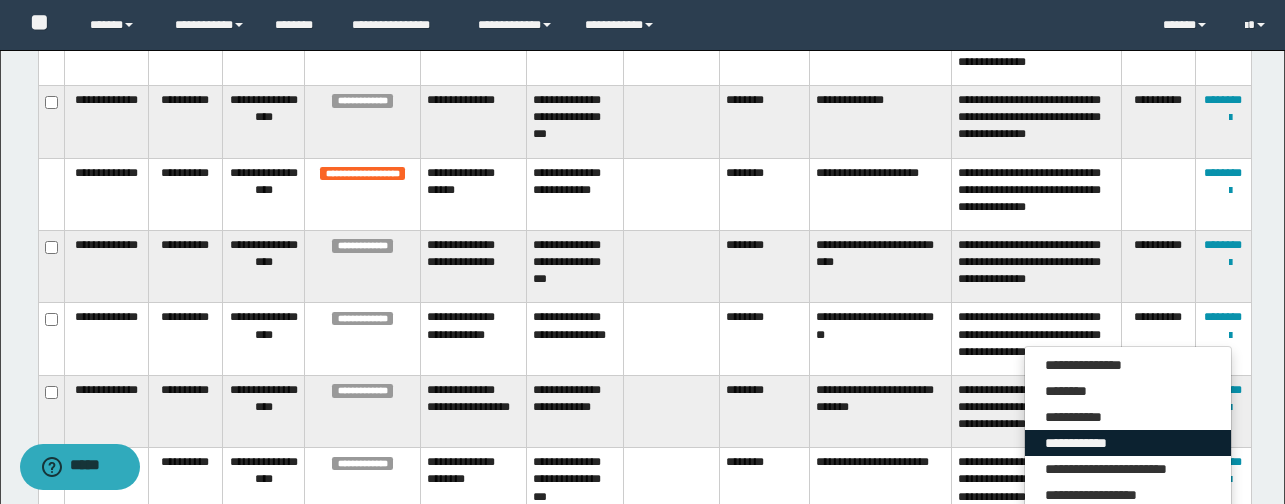 click on "**********" at bounding box center (1128, 443) 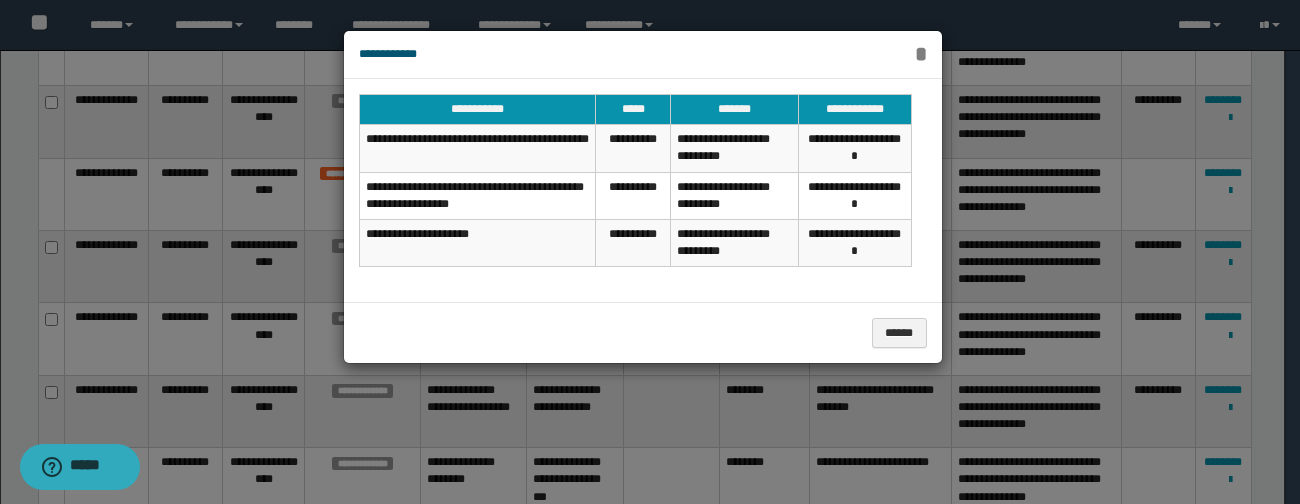 click on "*" at bounding box center [921, 54] 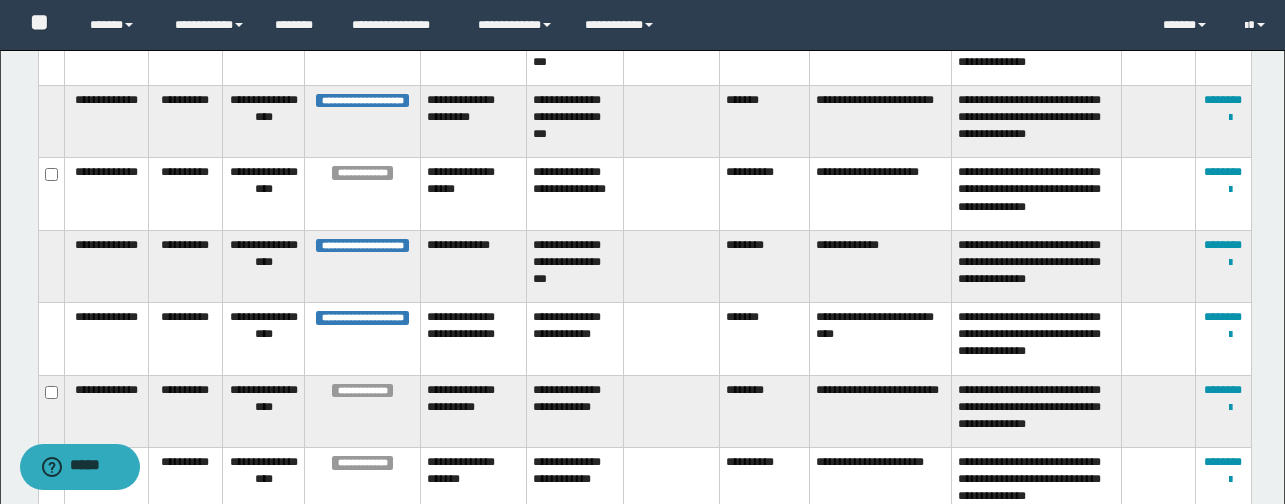 scroll, scrollTop: 1026, scrollLeft: 0, axis: vertical 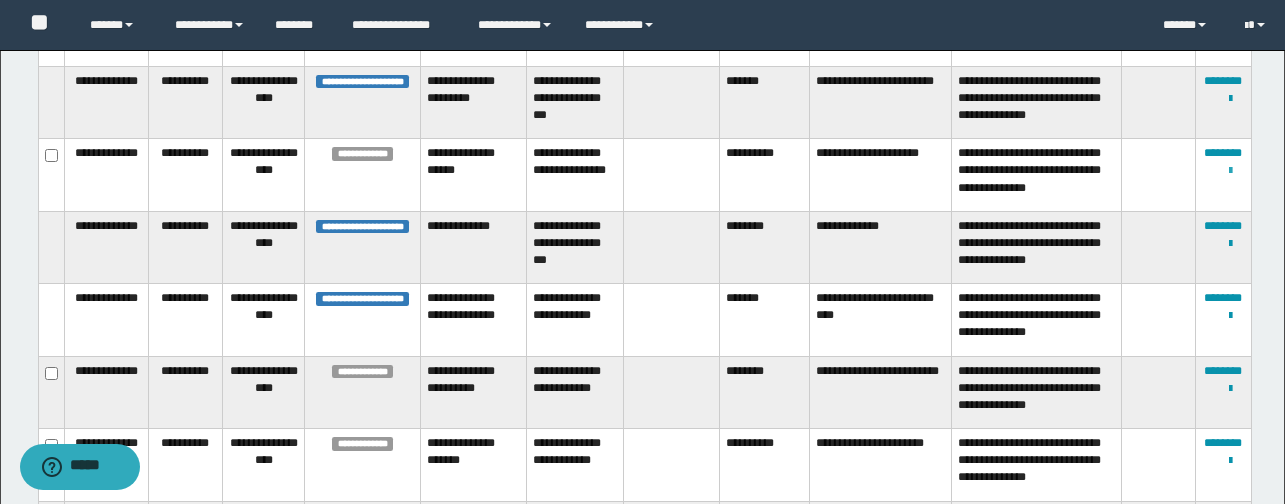 click at bounding box center (1230, 171) 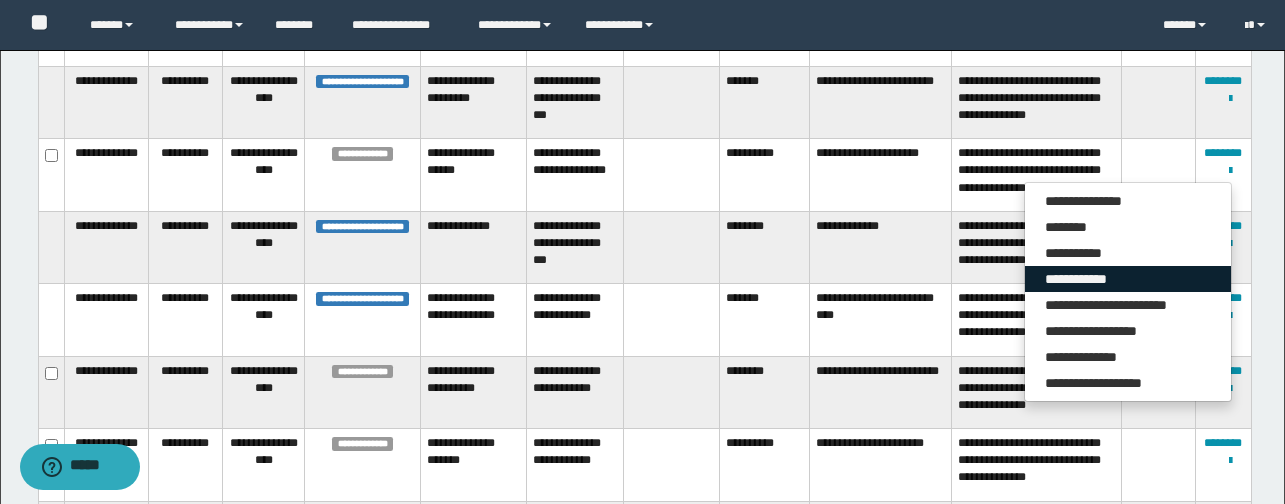click on "**********" at bounding box center [1128, 279] 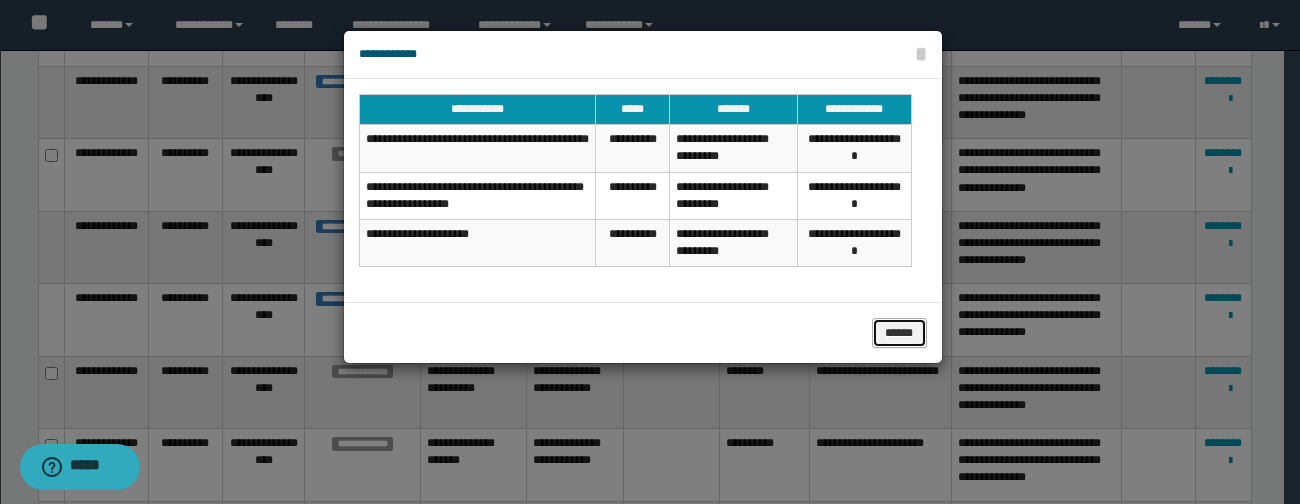 click on "******" at bounding box center [899, 333] 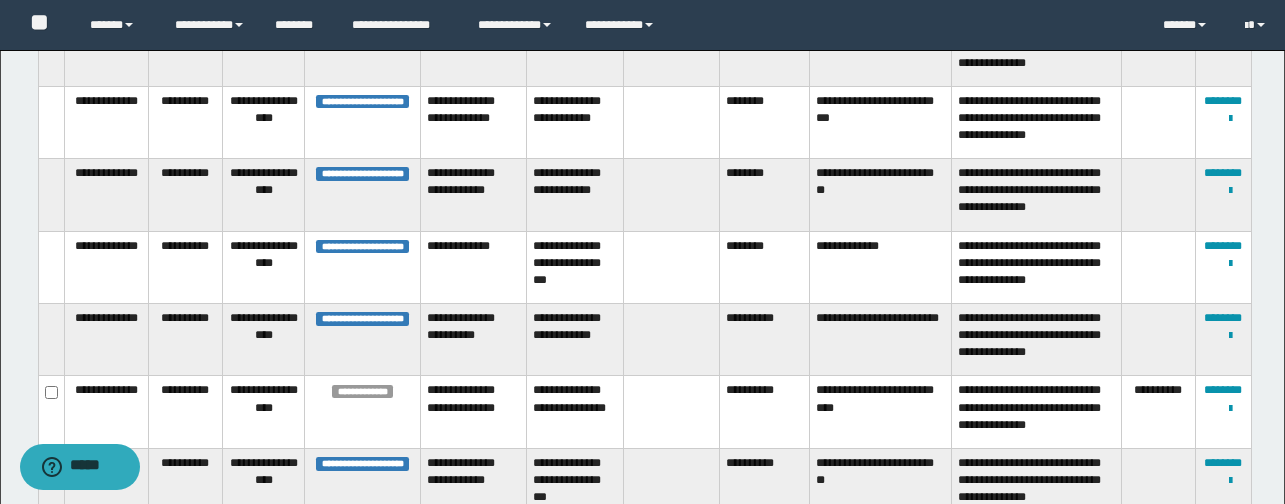 scroll, scrollTop: 1949, scrollLeft: 0, axis: vertical 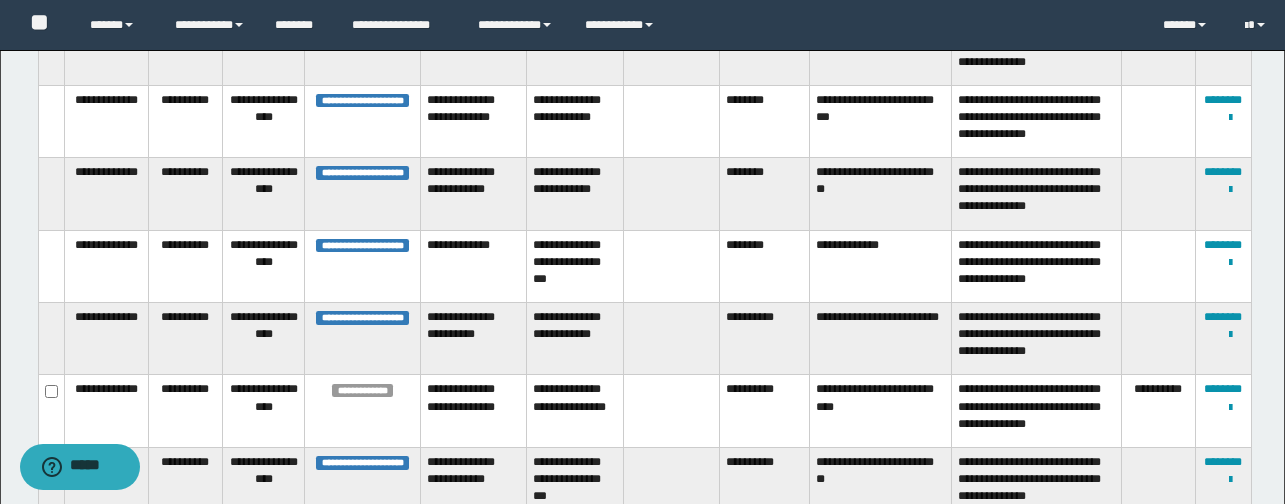 click on "**********" at bounding box center (1223, 411) 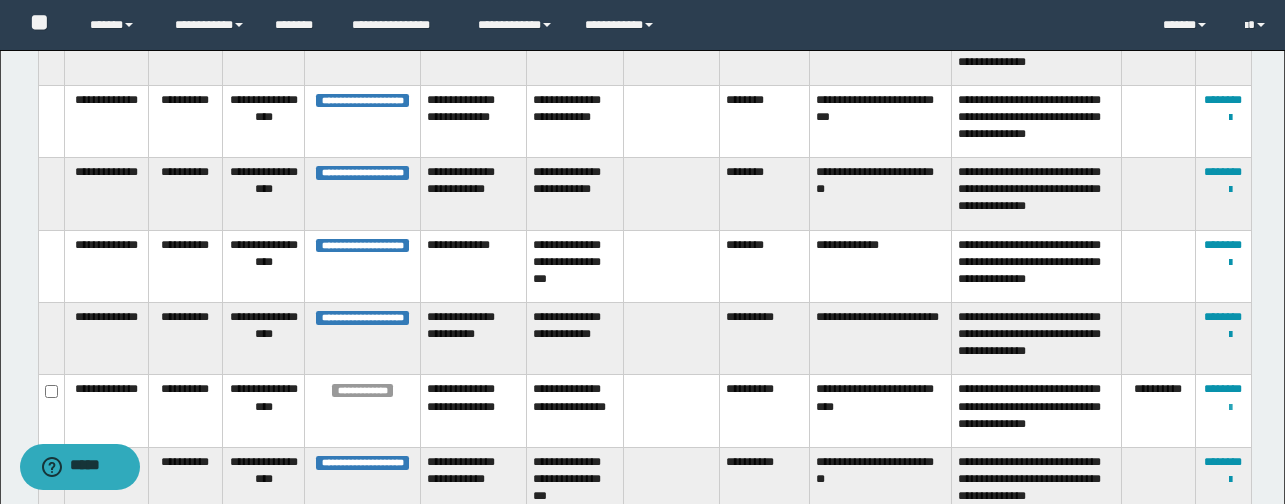 click at bounding box center [1230, 408] 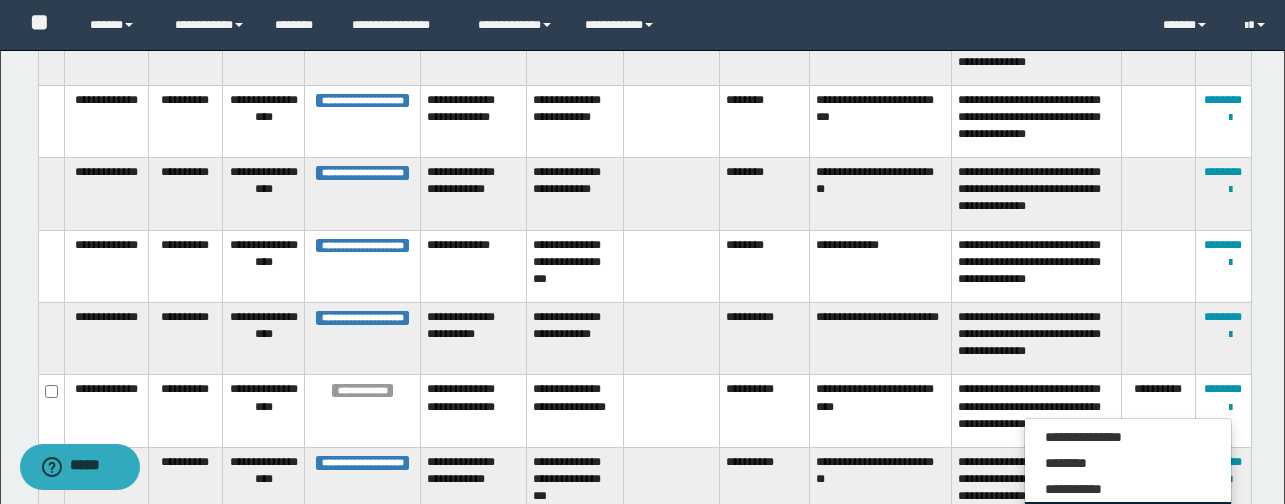 click on "**********" at bounding box center [1128, 515] 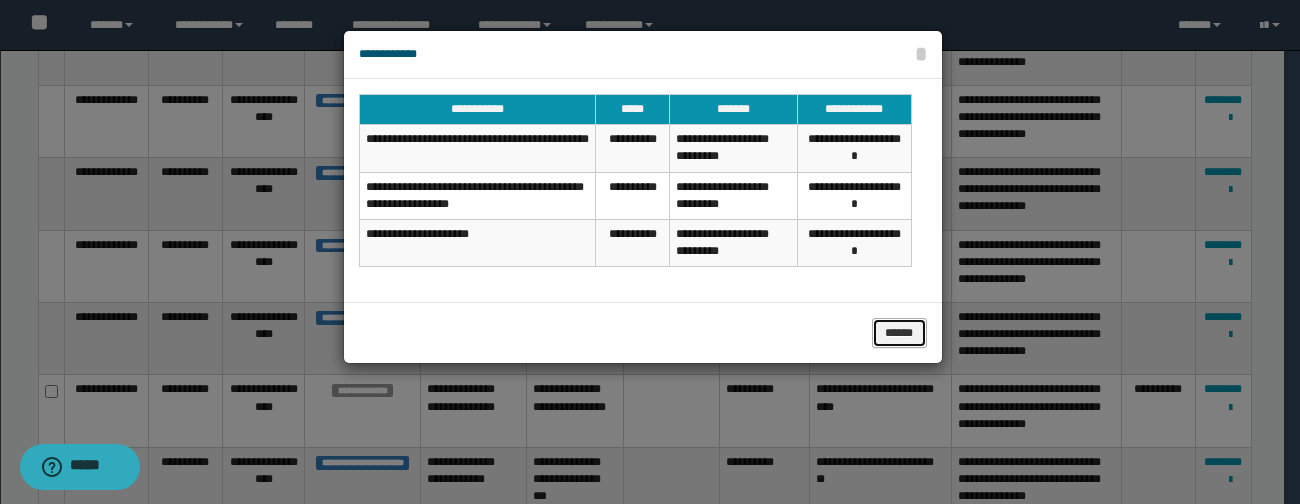 click on "******" at bounding box center (899, 333) 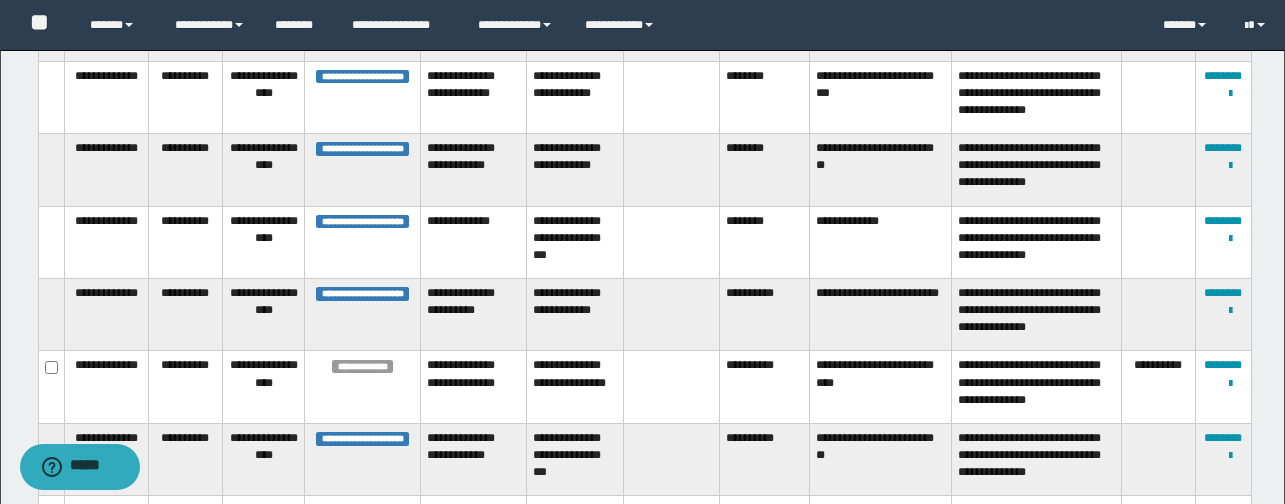scroll, scrollTop: 1974, scrollLeft: 0, axis: vertical 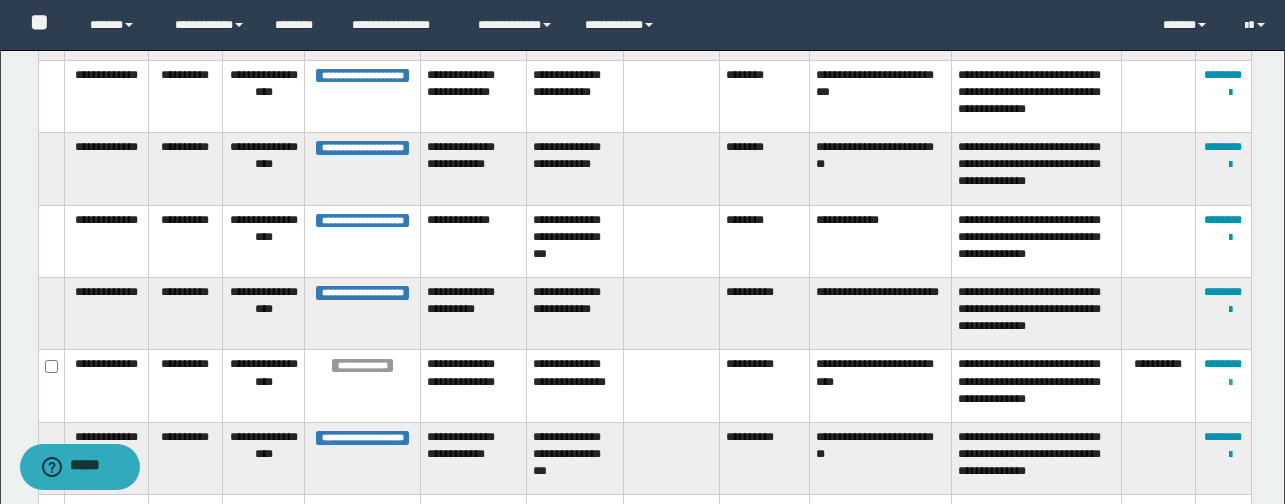 click at bounding box center [1230, 383] 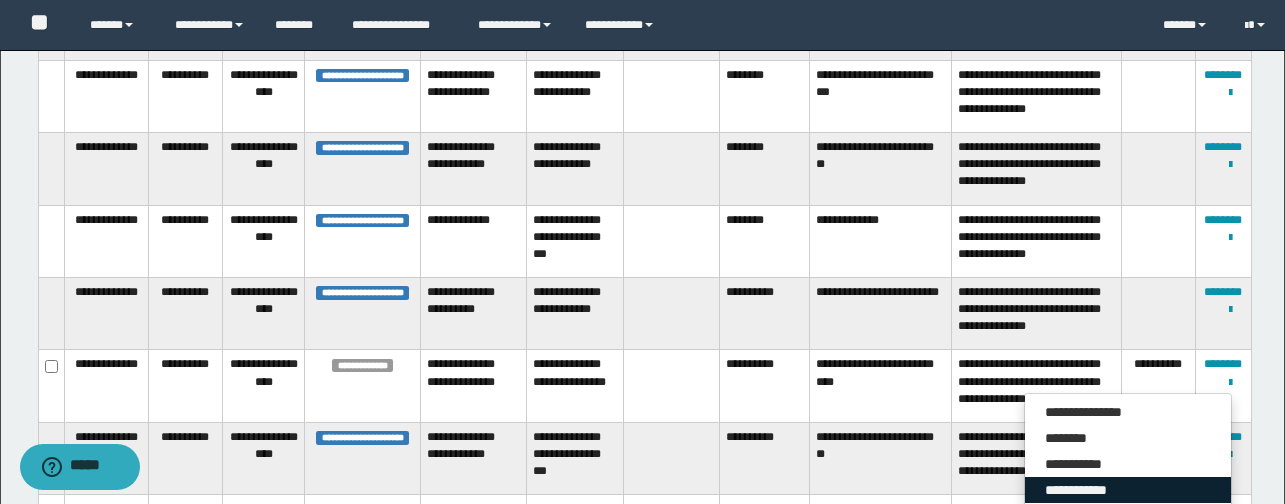 click on "**********" at bounding box center [1128, 490] 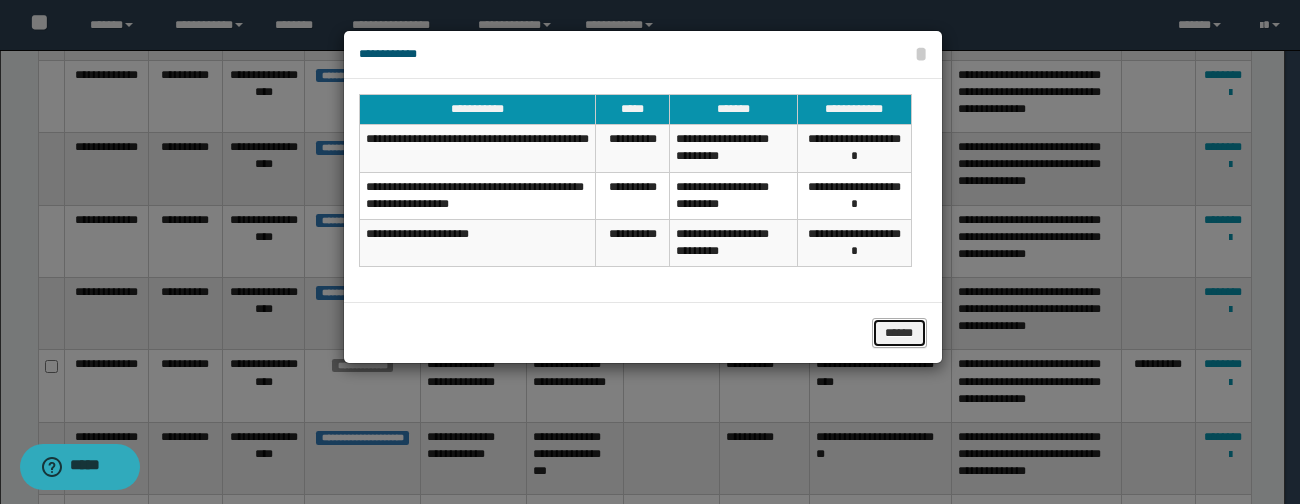 click on "******" at bounding box center (899, 333) 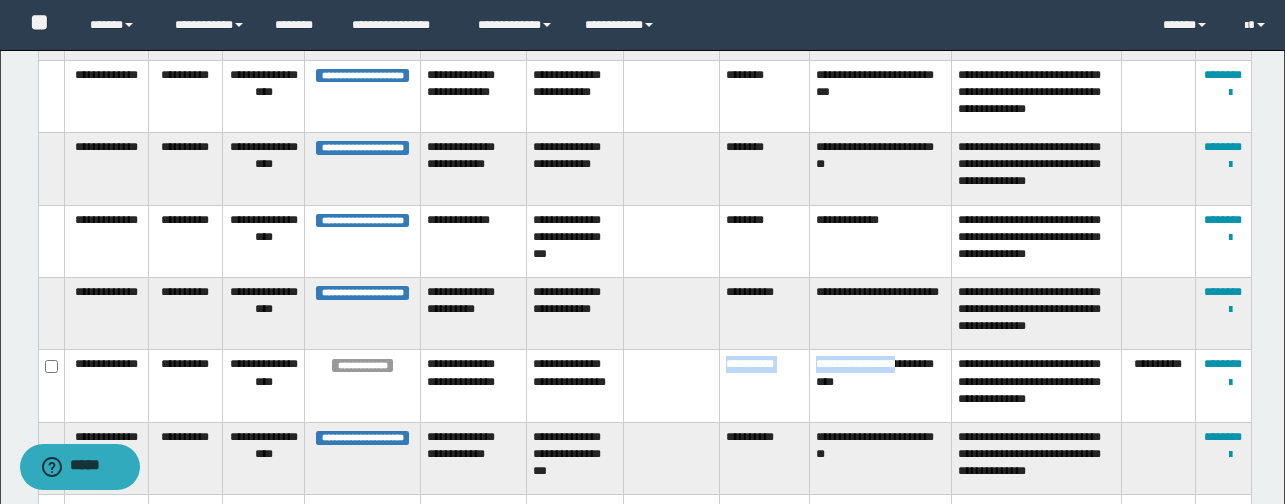 drag, startPoint x: 717, startPoint y: 305, endPoint x: 820, endPoint y: 319, distance: 103.947105 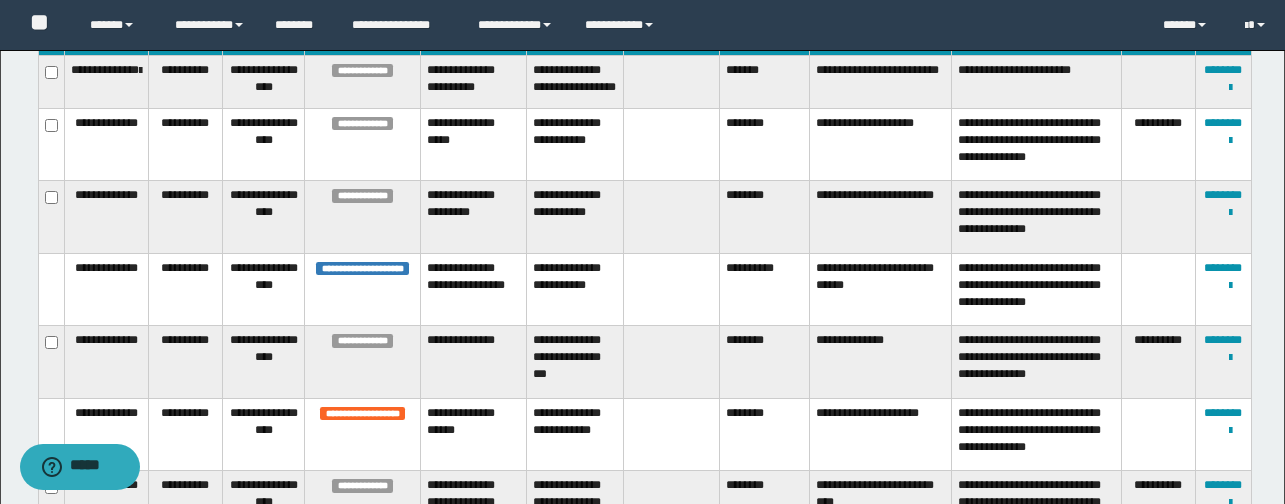 scroll, scrollTop: 0, scrollLeft: 0, axis: both 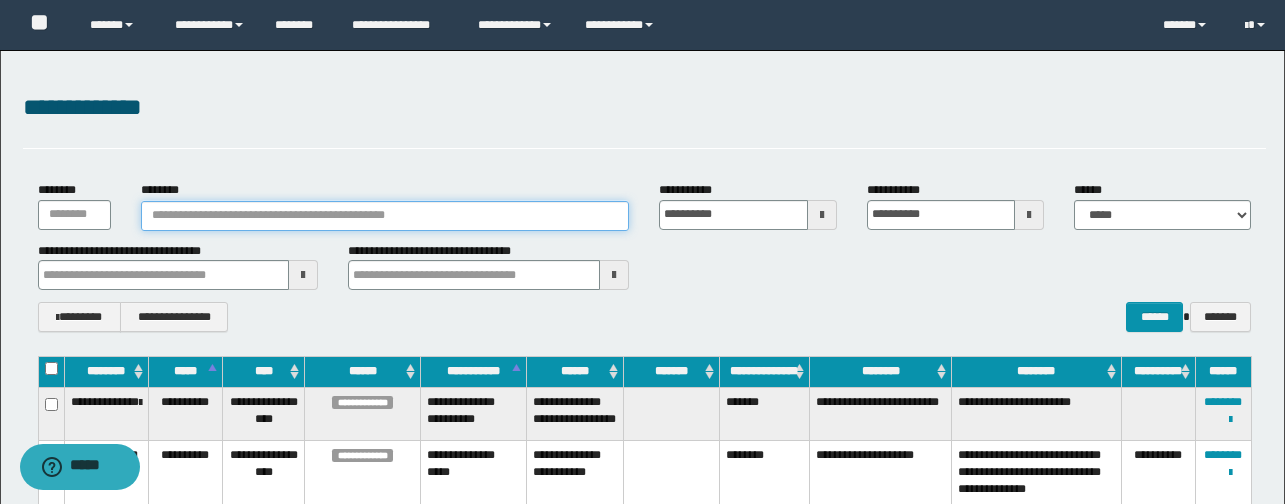 click on "********" at bounding box center (385, 216) 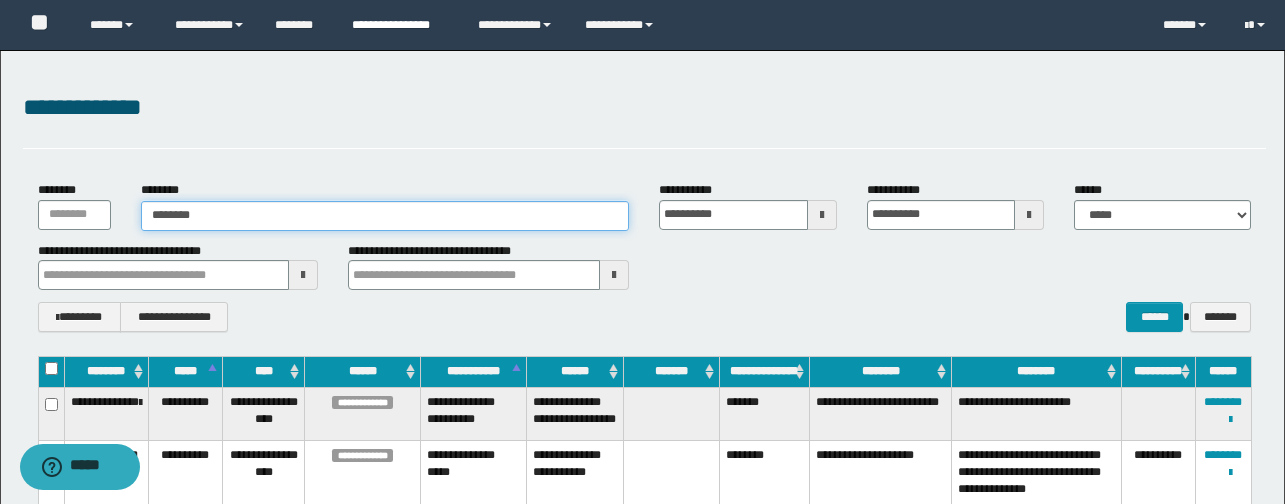 type on "********" 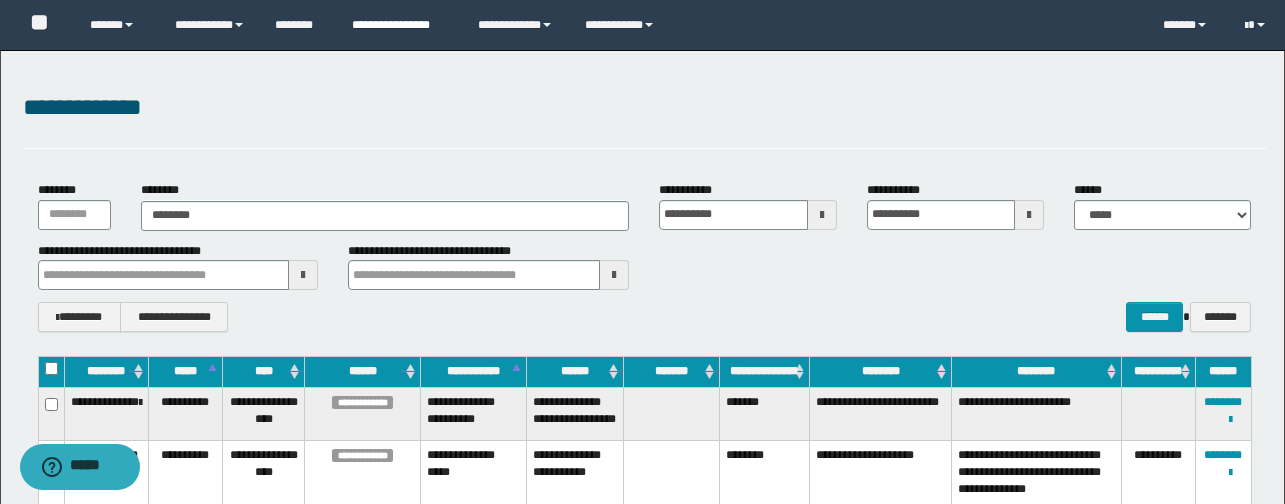 click on "**********" at bounding box center (400, 25) 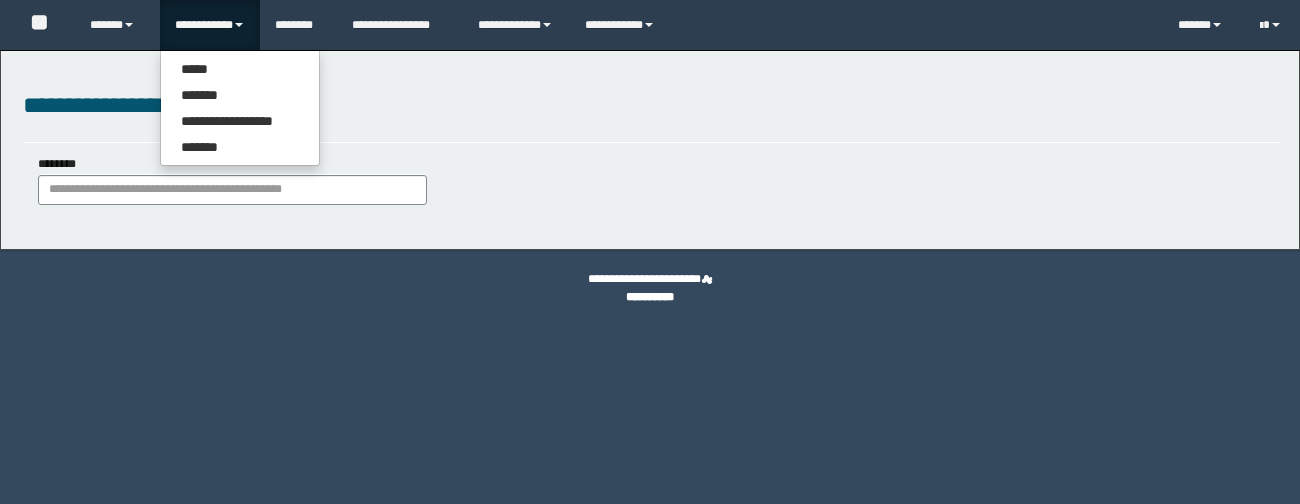 scroll, scrollTop: 0, scrollLeft: 0, axis: both 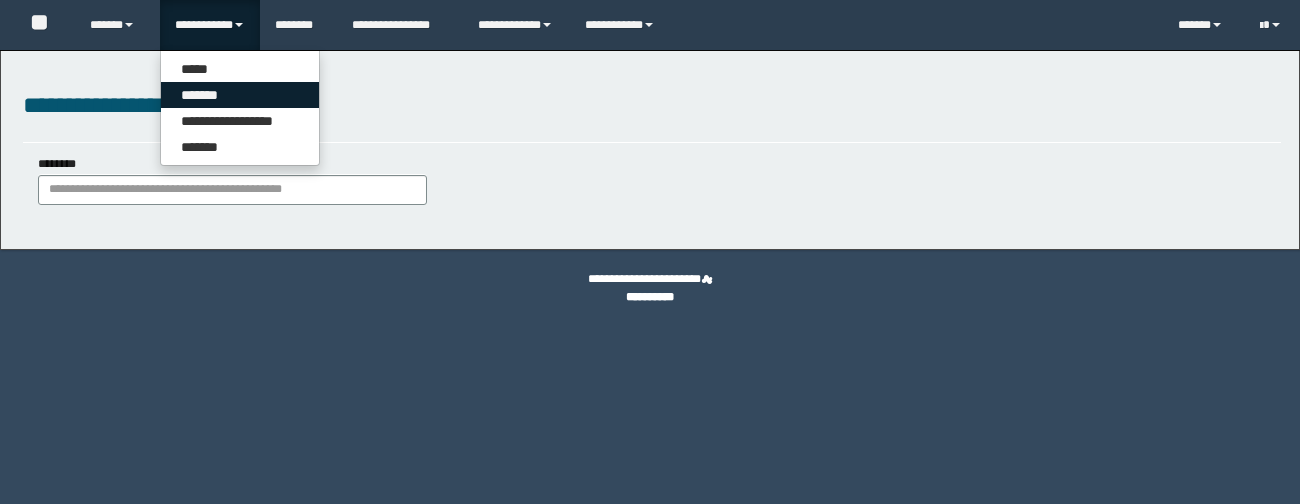 click on "*******" at bounding box center [240, 95] 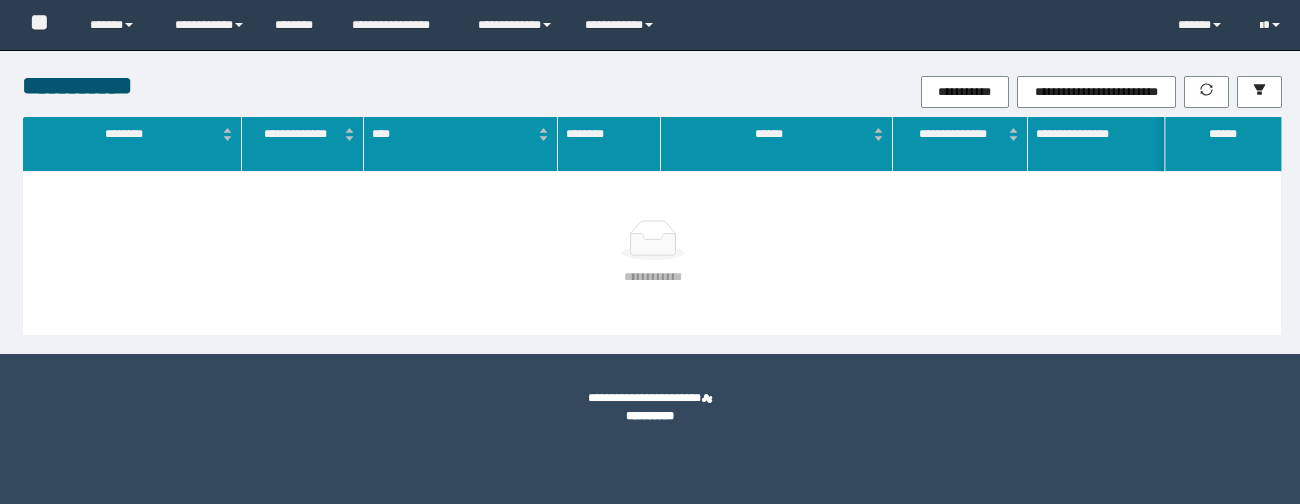 scroll, scrollTop: 0, scrollLeft: 0, axis: both 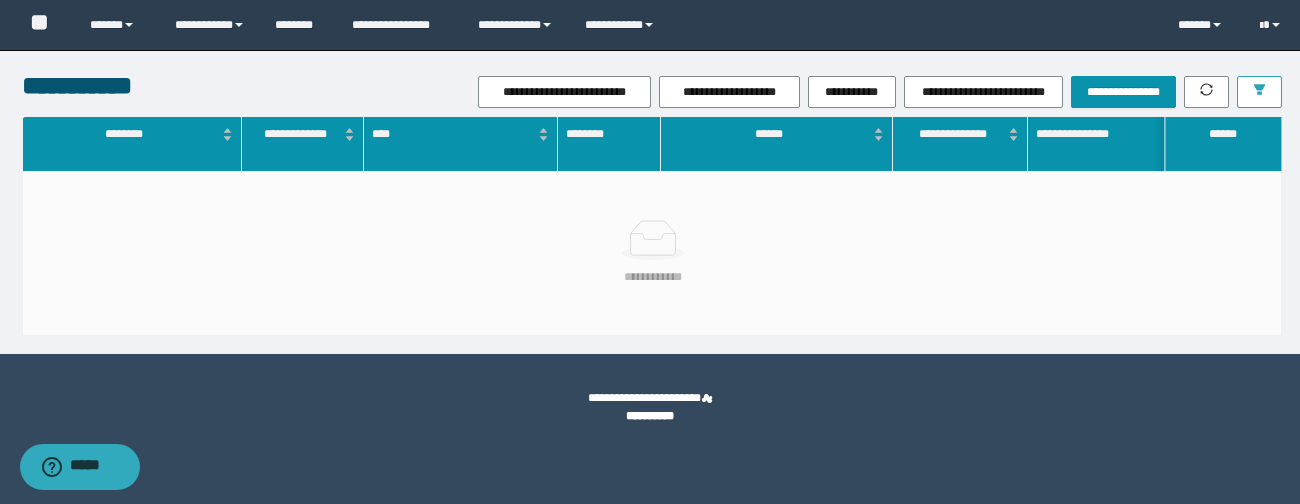 click at bounding box center [1259, 92] 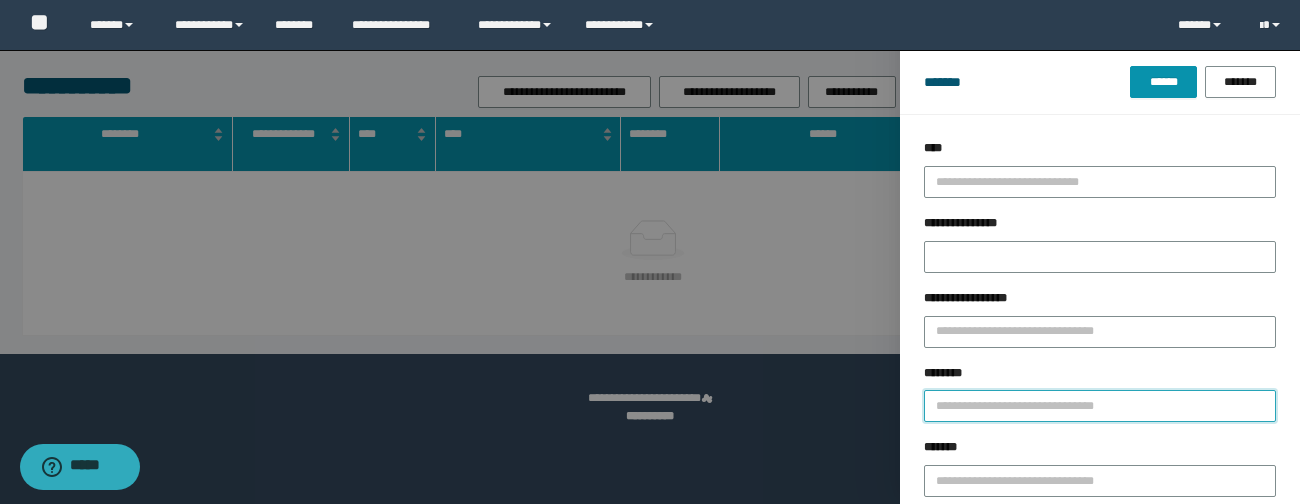 click on "********" at bounding box center [1100, 406] 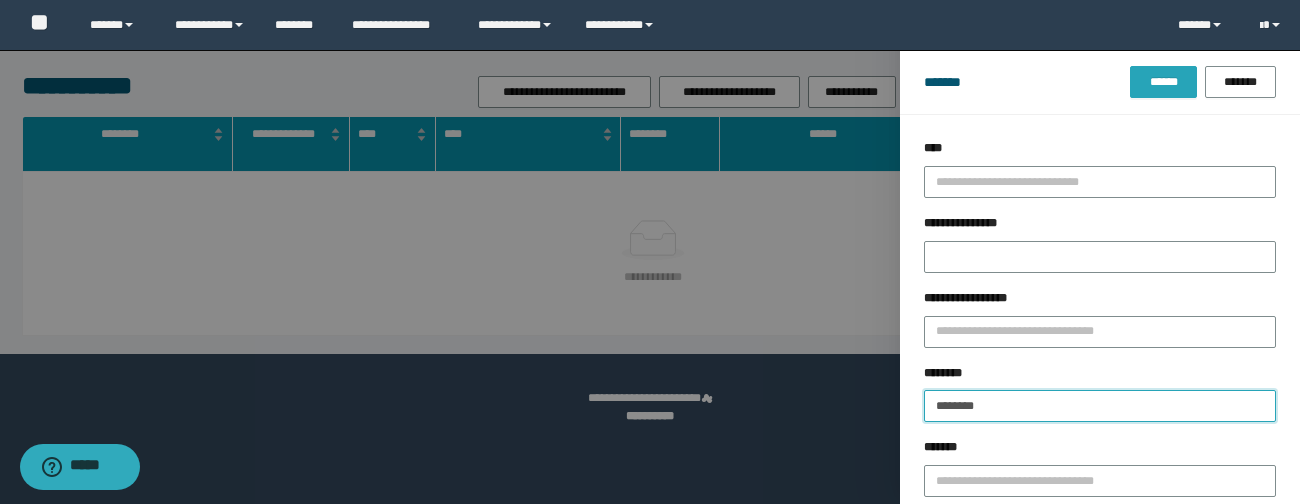 type on "********" 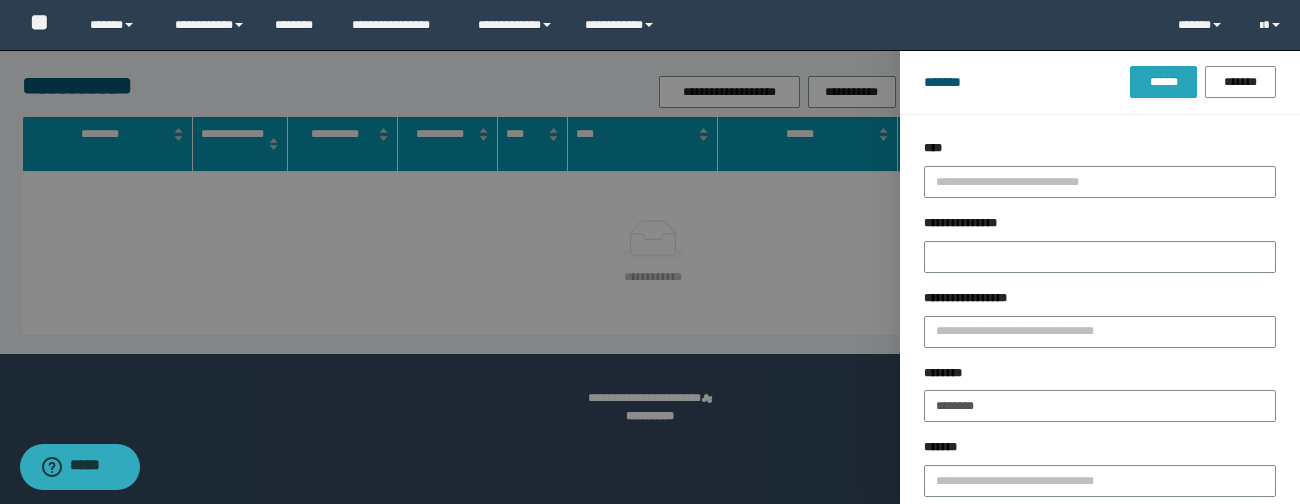 click on "******" at bounding box center (1163, 82) 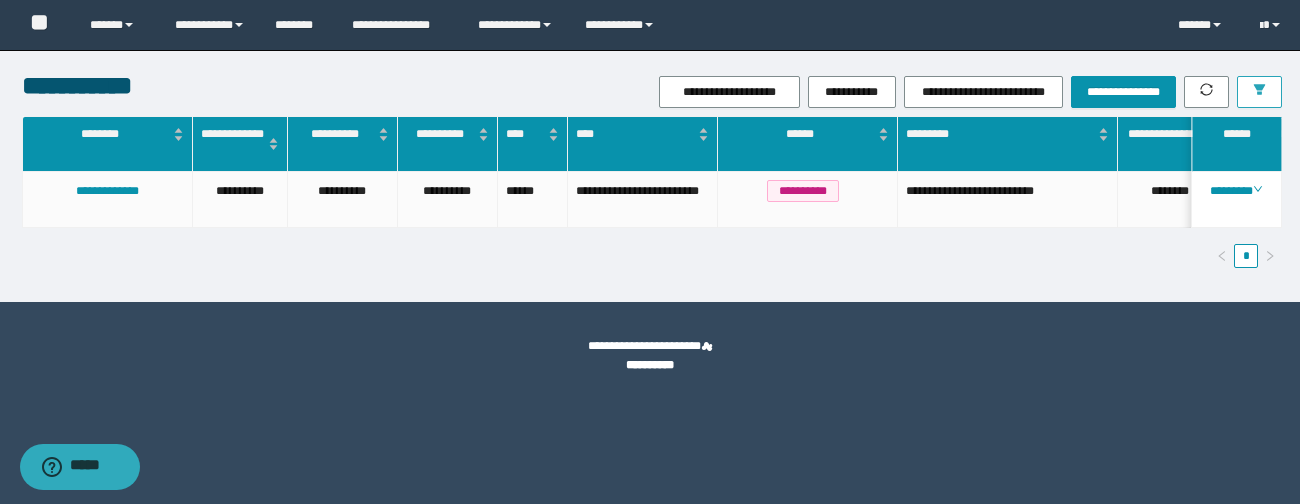 scroll, scrollTop: 0, scrollLeft: 38, axis: horizontal 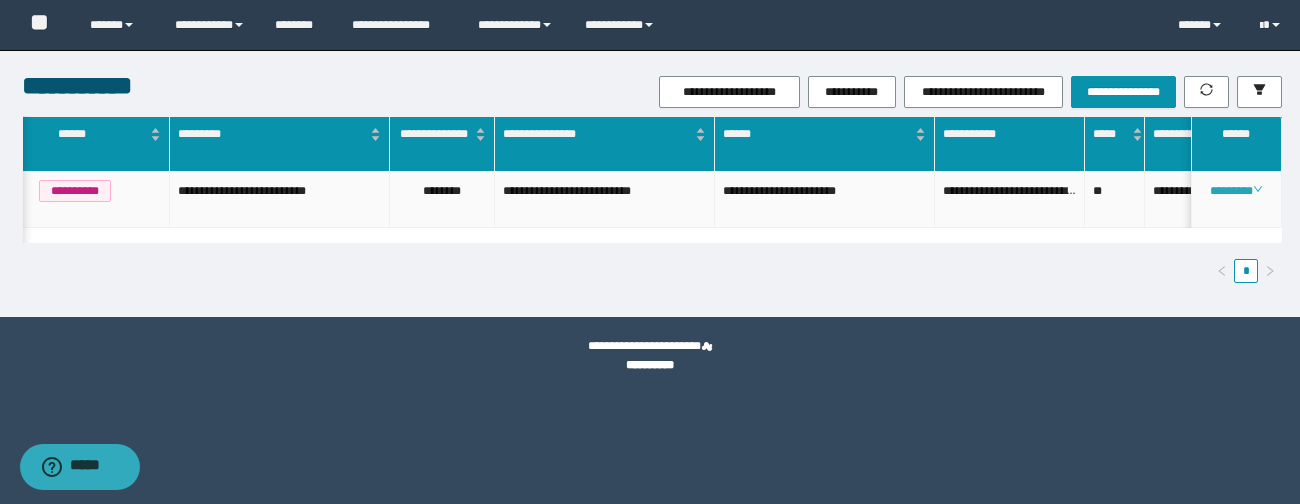 click on "********" at bounding box center (1236, 191) 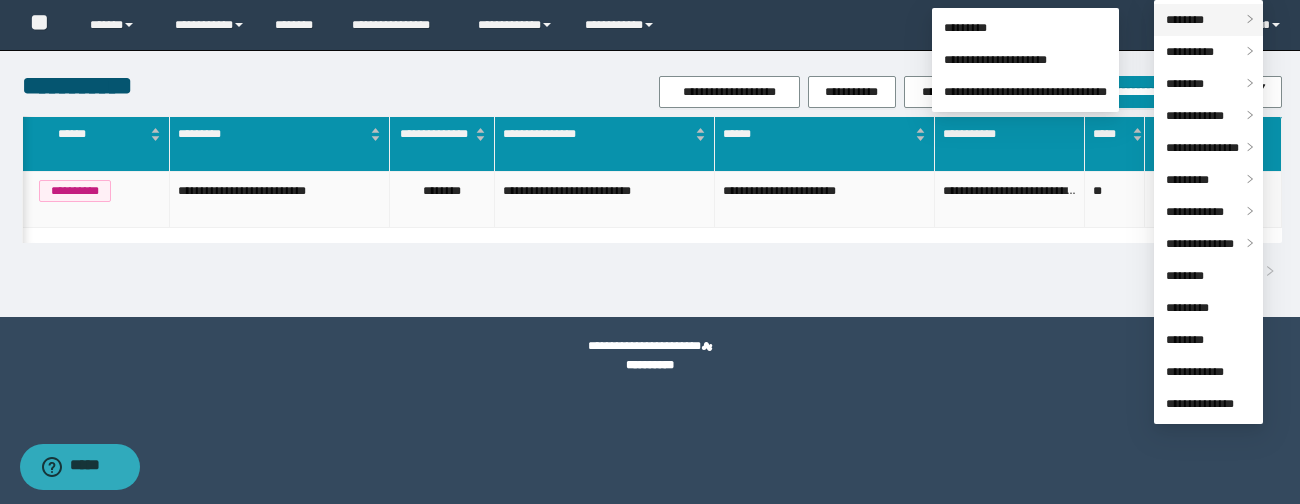 click on "********" at bounding box center [1208, 20] 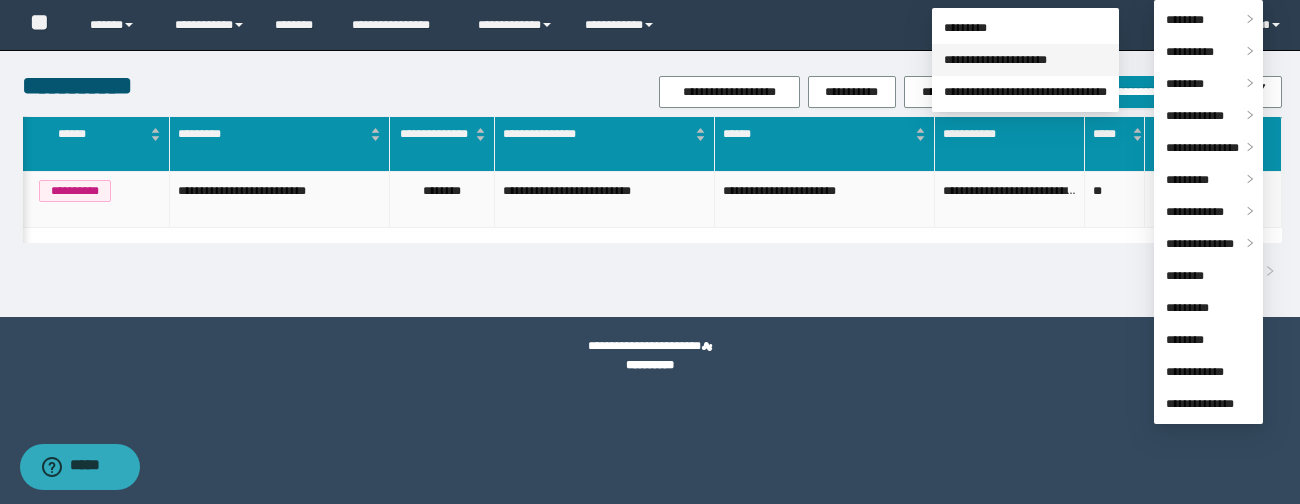 click on "**********" at bounding box center (995, 60) 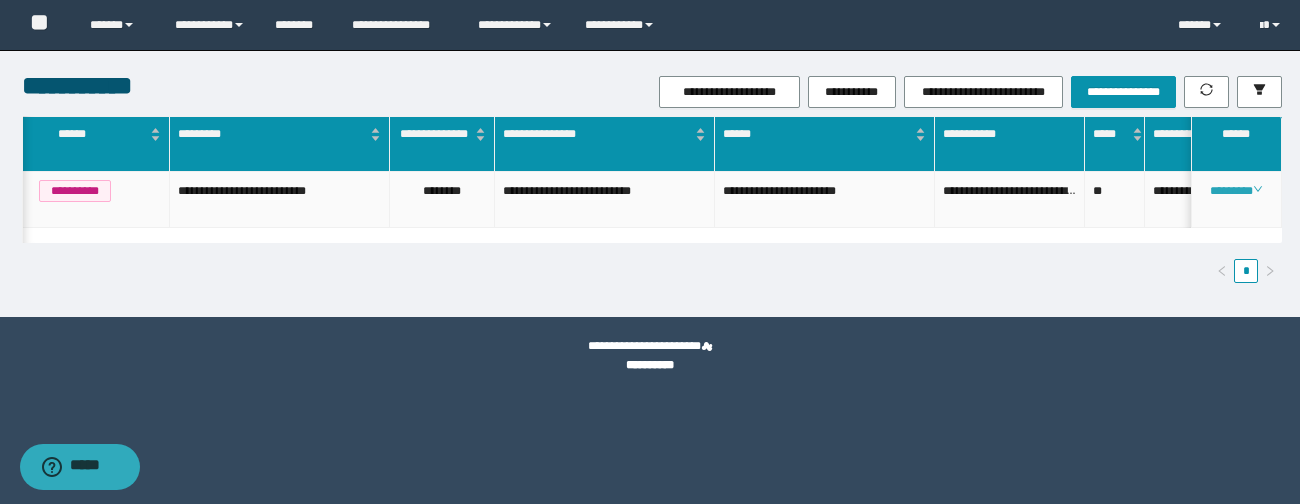 click on "********" at bounding box center (1236, 191) 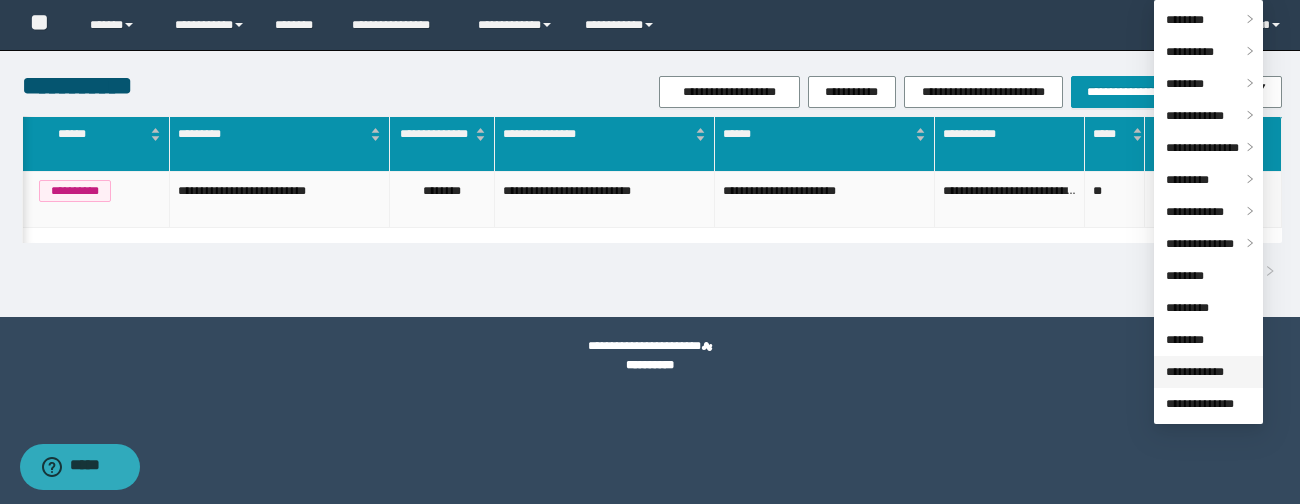 click on "**********" at bounding box center (1195, 372) 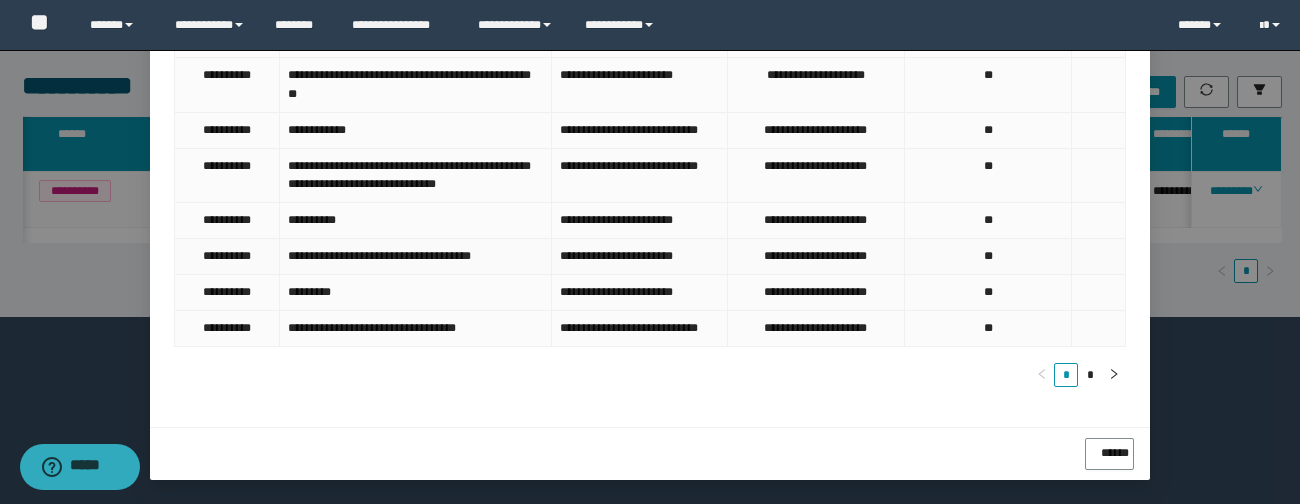 scroll, scrollTop: 340, scrollLeft: 0, axis: vertical 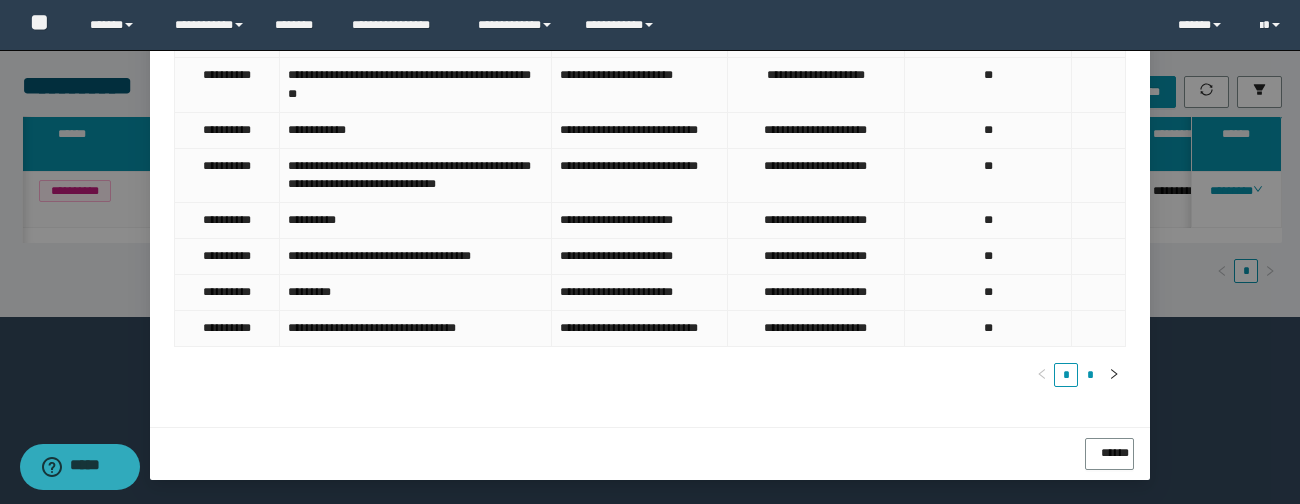 click on "*" at bounding box center (1090, 375) 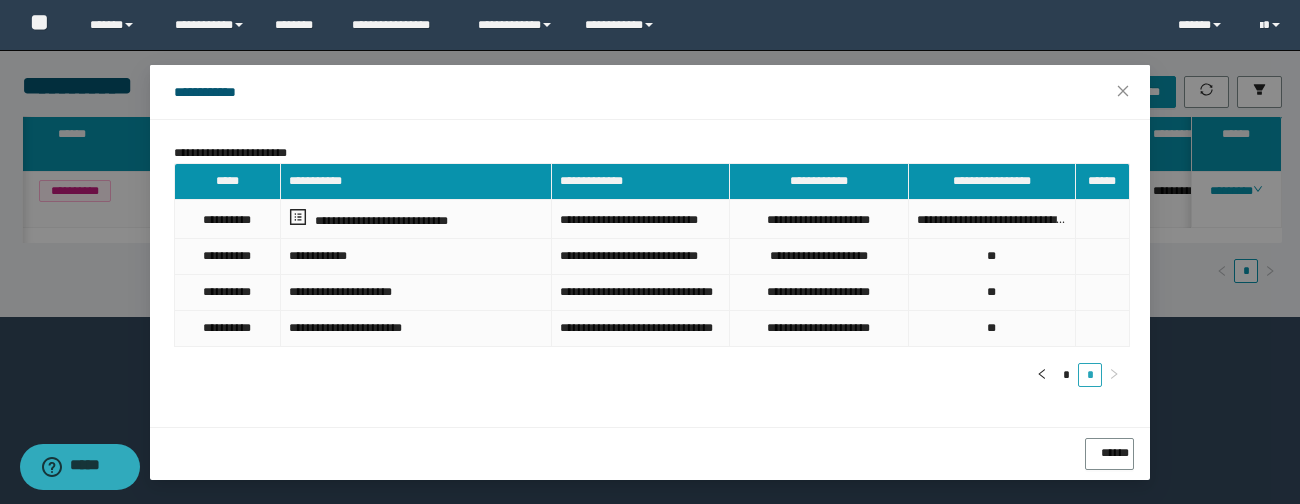scroll, scrollTop: 71, scrollLeft: 0, axis: vertical 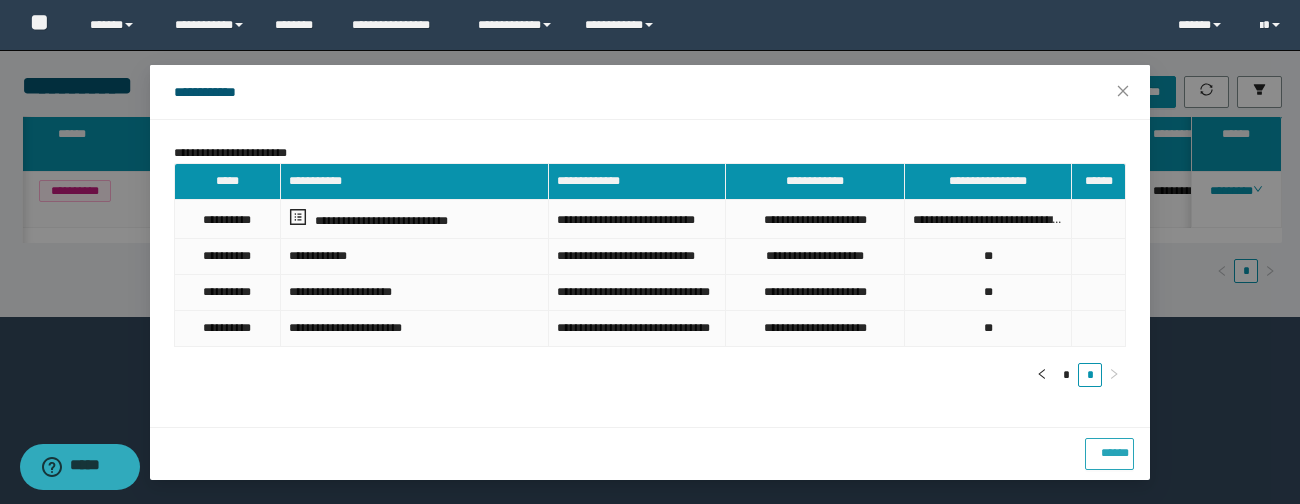 click on "******" at bounding box center (1109, 449) 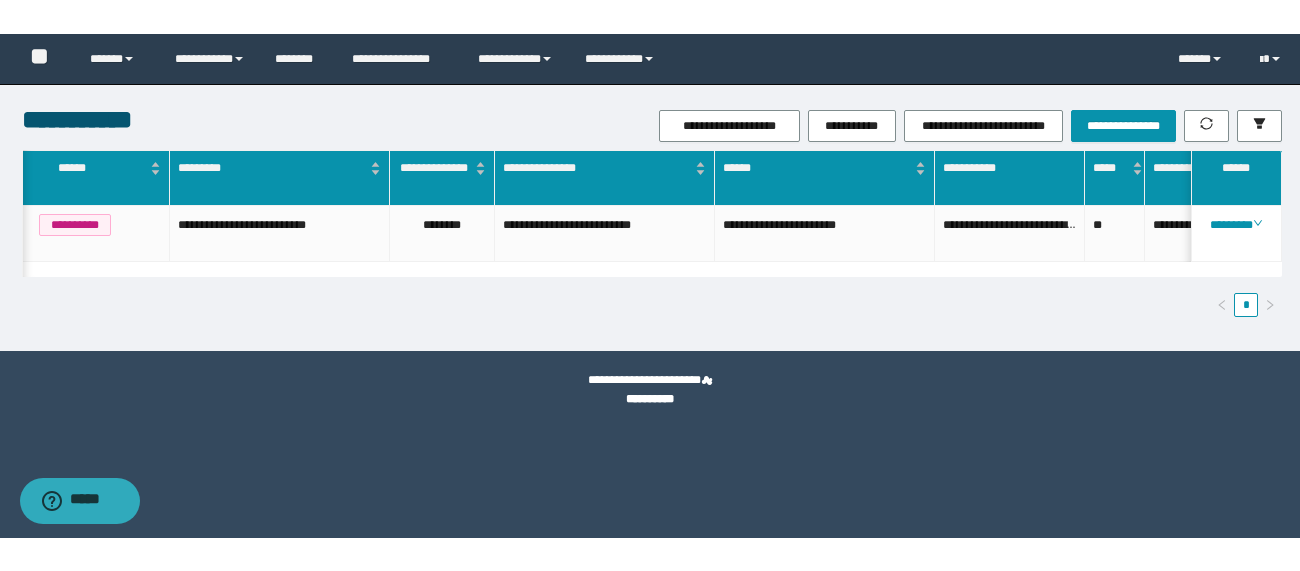 scroll, scrollTop: 0, scrollLeft: 0, axis: both 